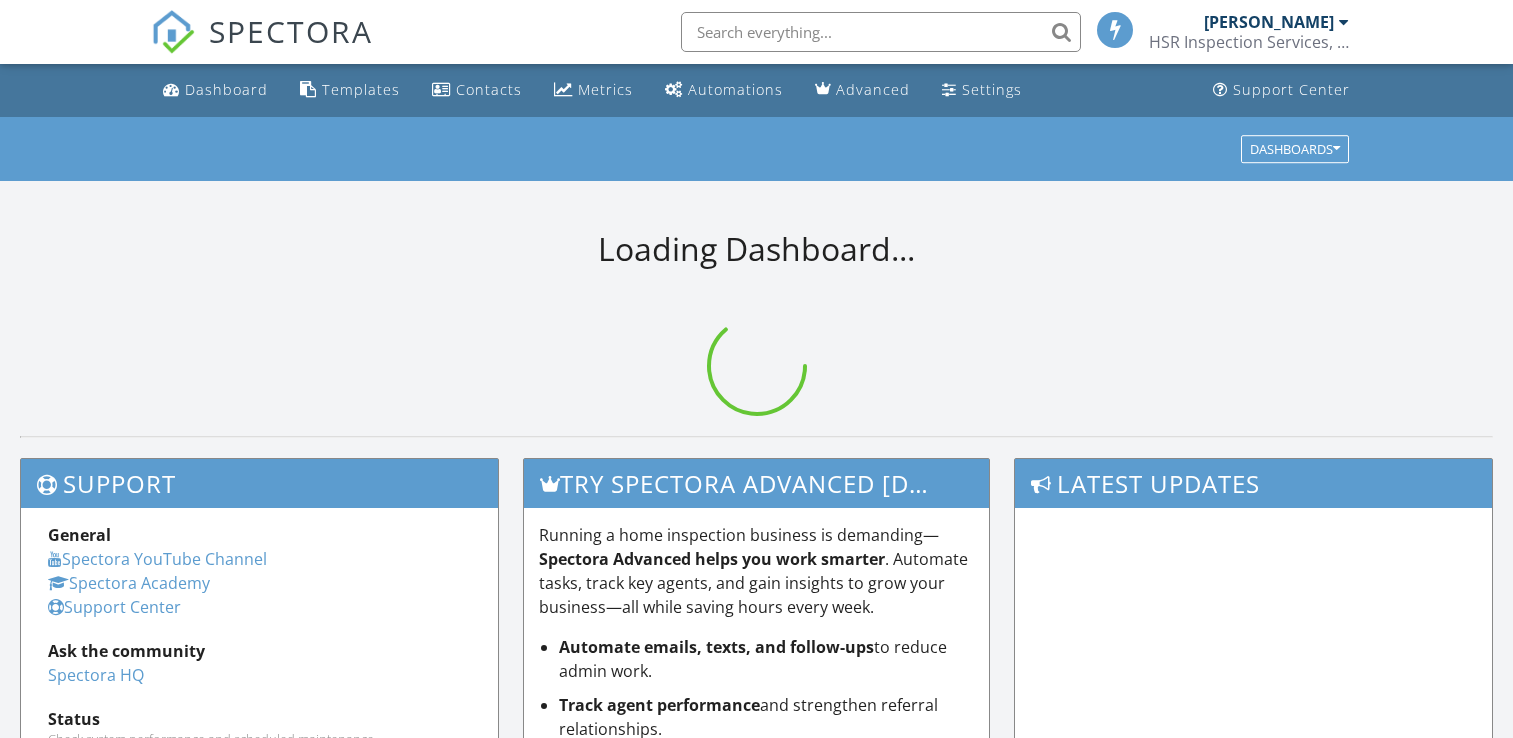 scroll, scrollTop: 0, scrollLeft: 0, axis: both 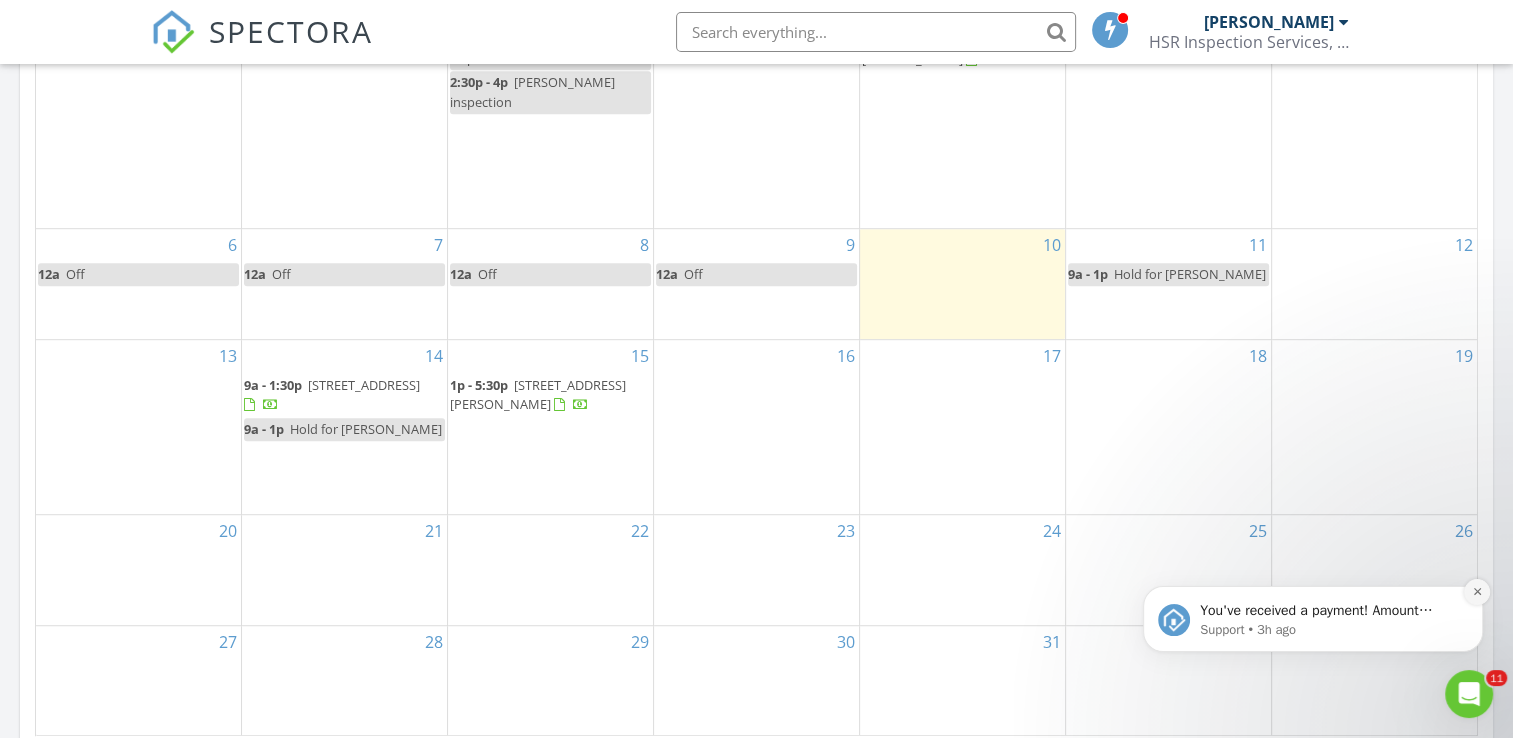 click at bounding box center [1477, 592] 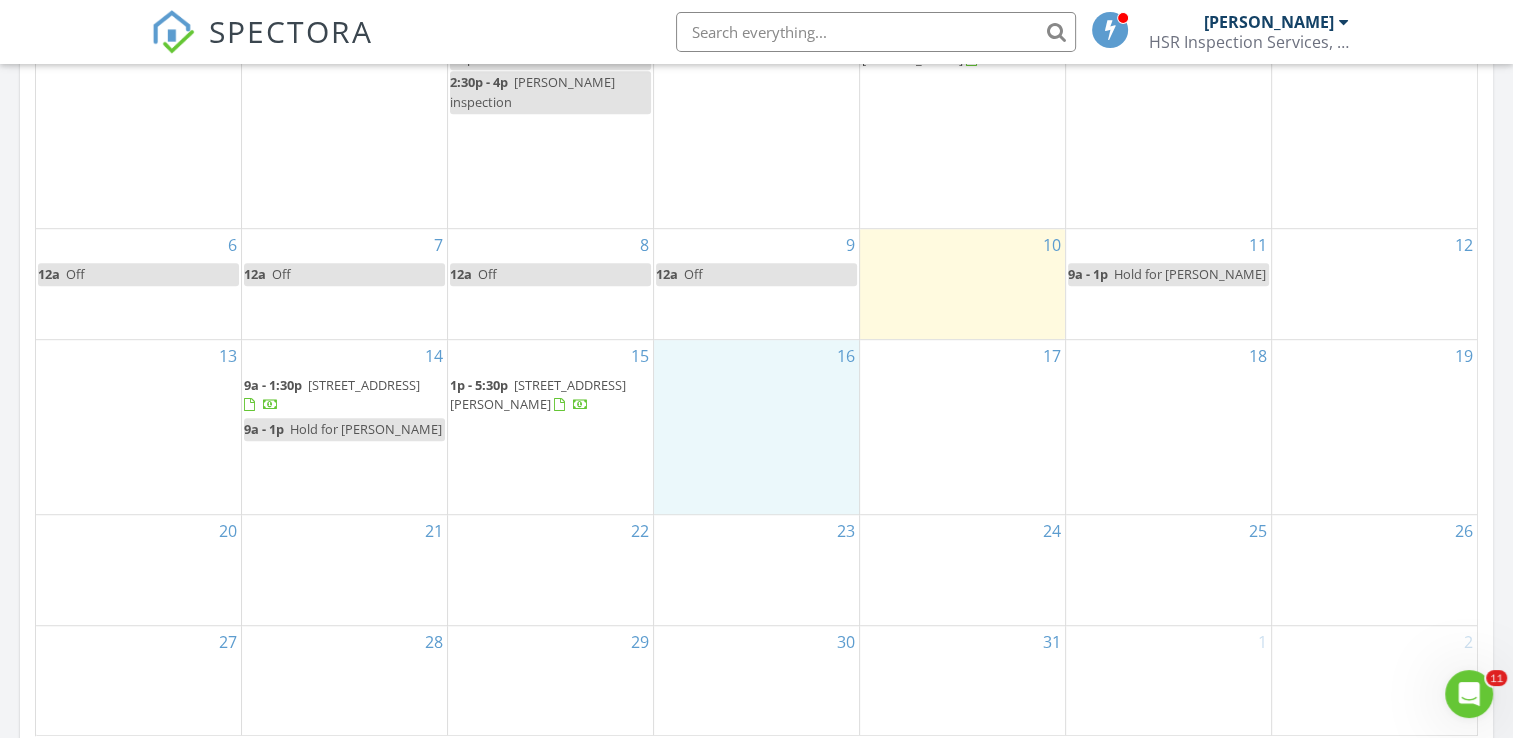 click on "16" at bounding box center [756, 427] 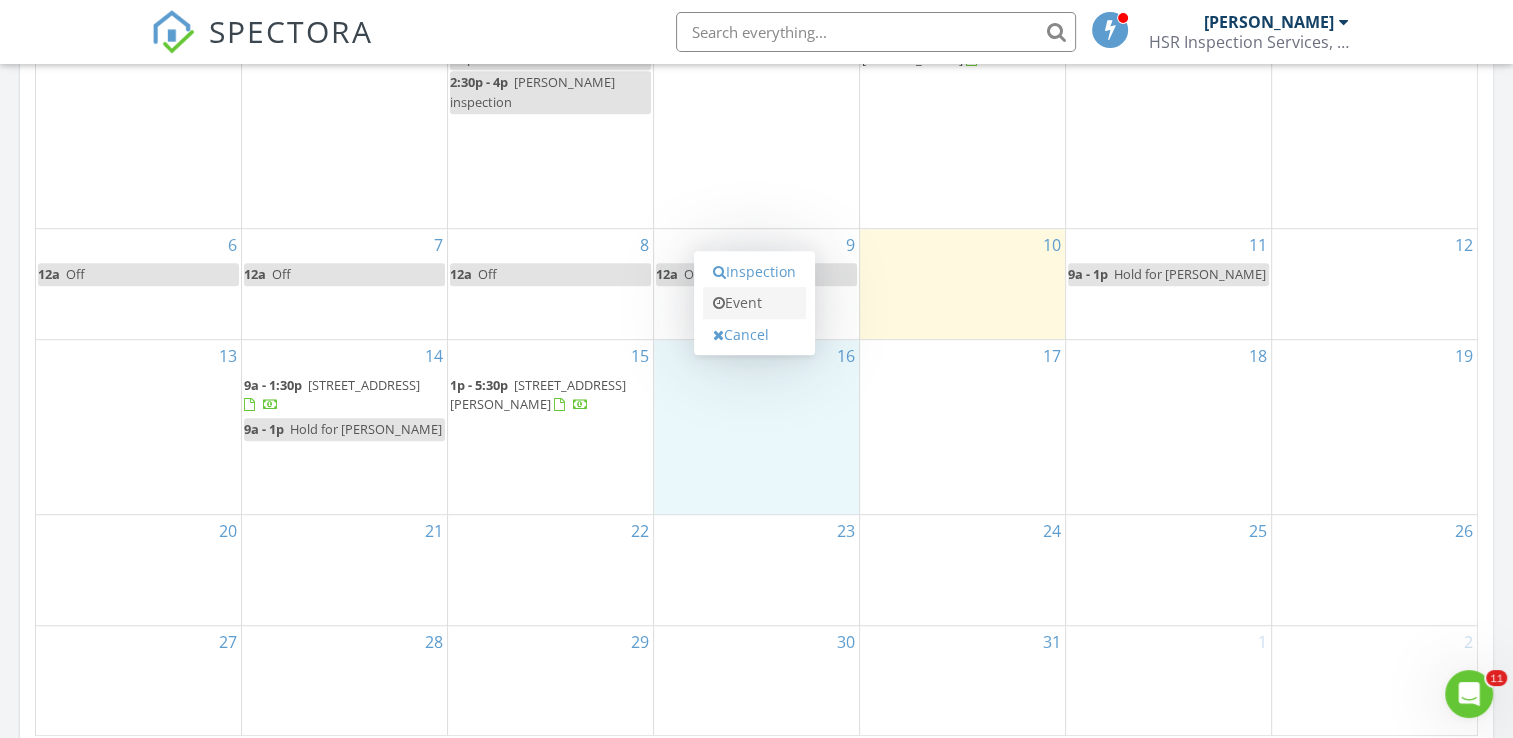click on "Event" at bounding box center [754, 303] 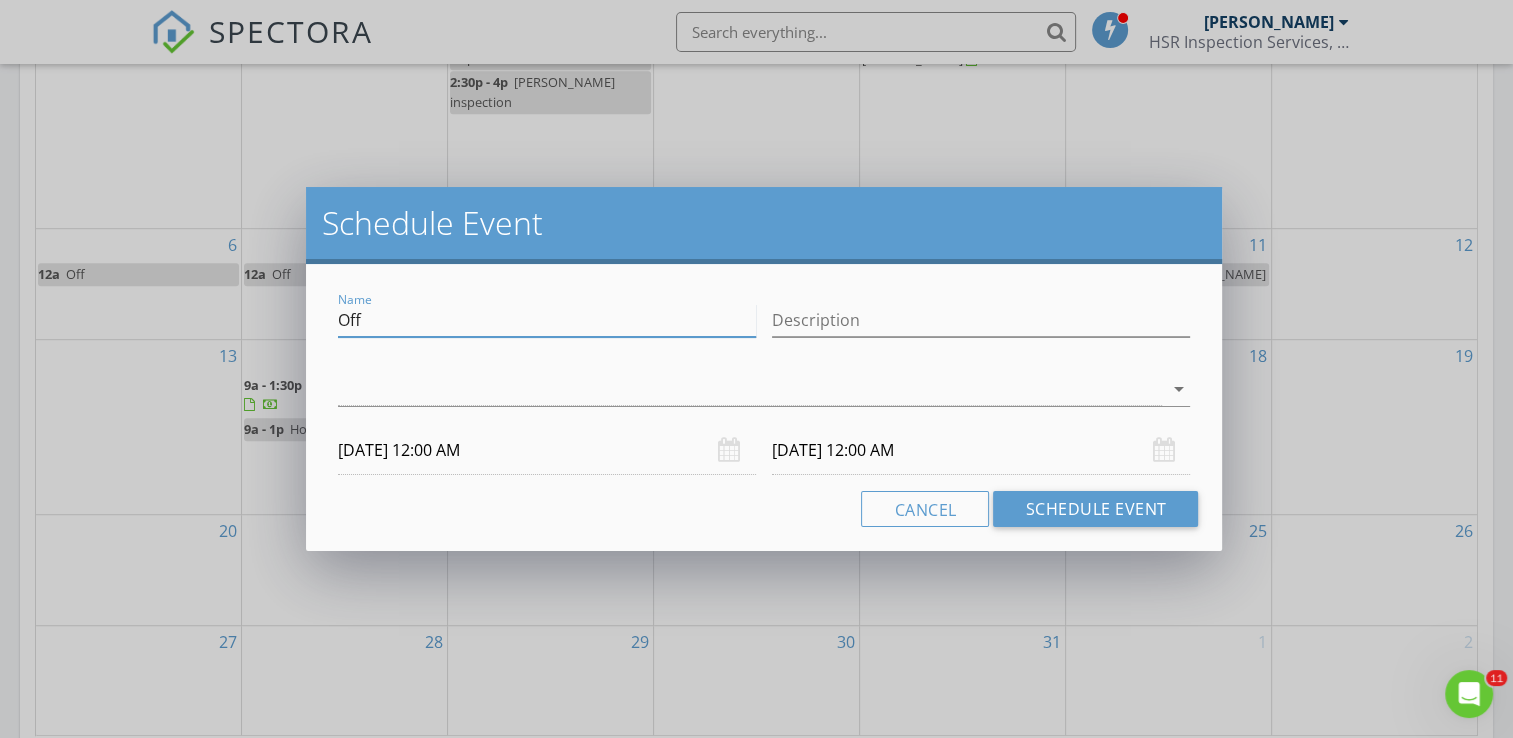 click on "Off" at bounding box center (547, 320) 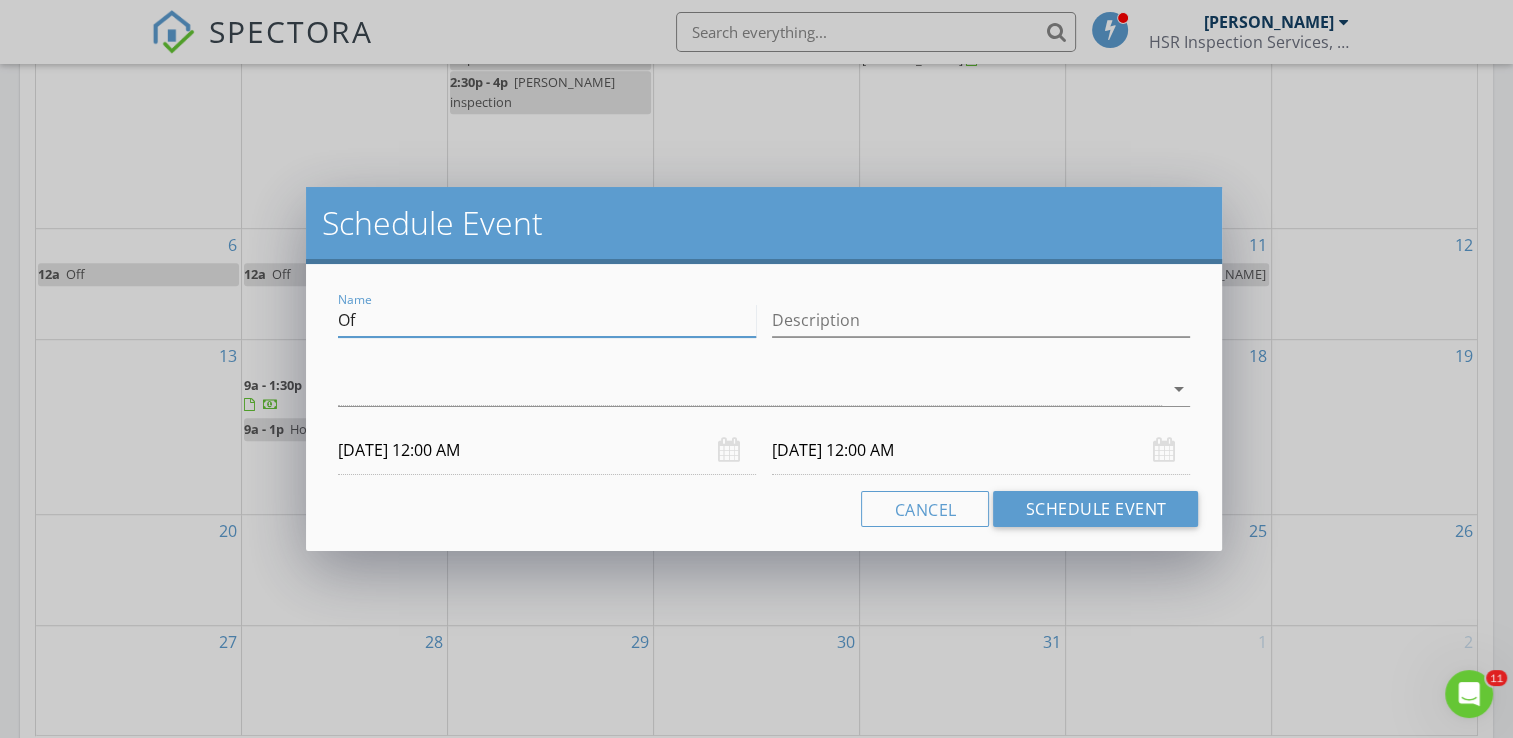 type on "O" 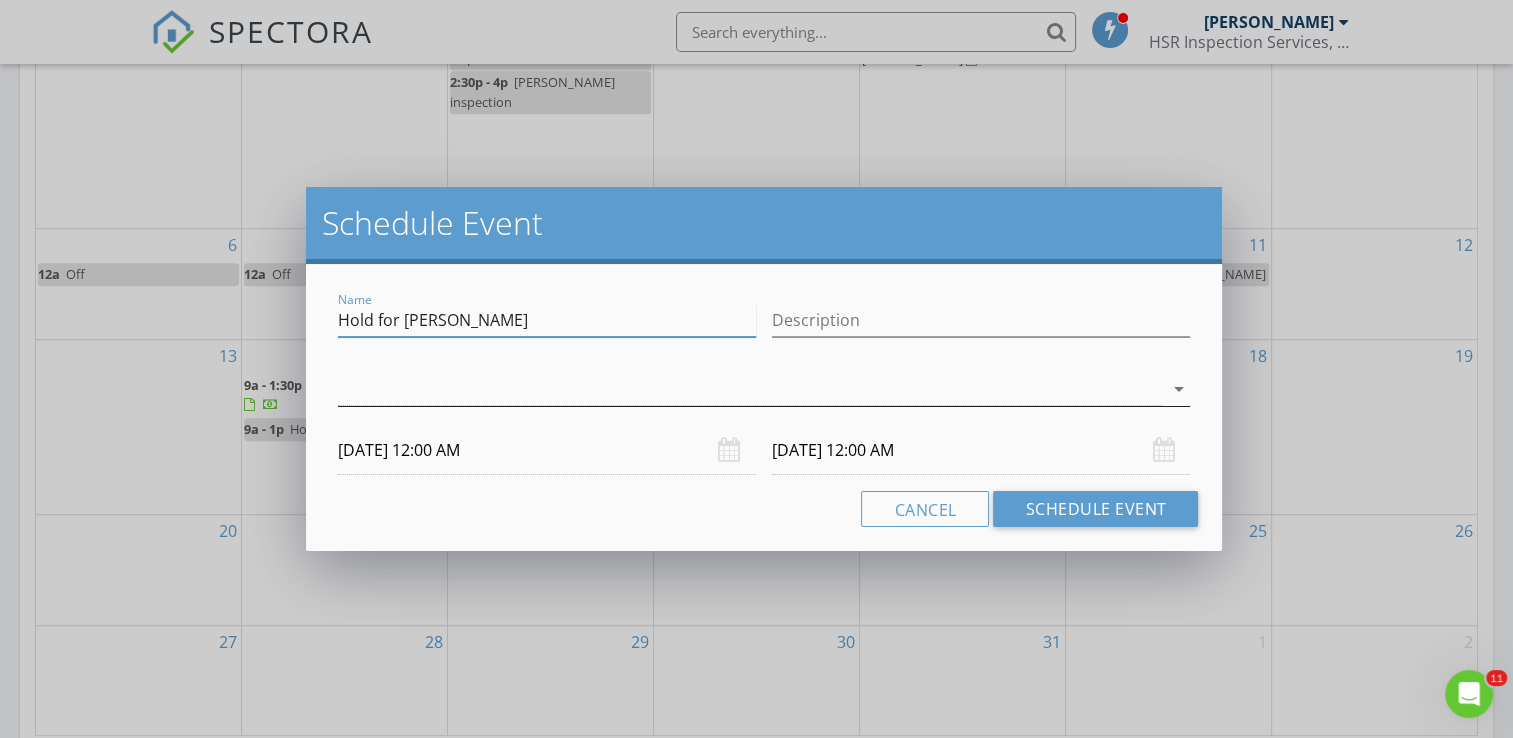 type on "Hold for [PERSON_NAME]" 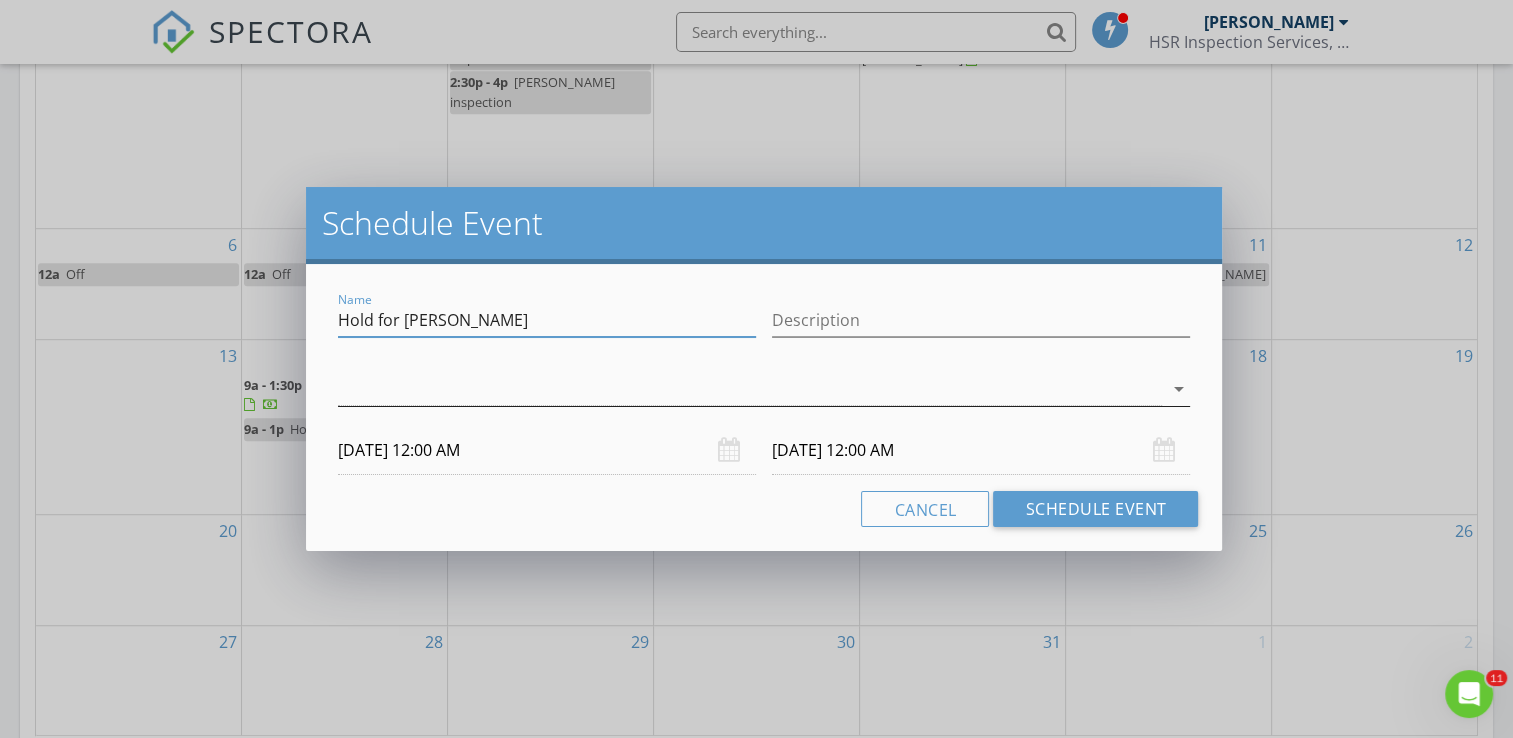 click at bounding box center [750, 389] 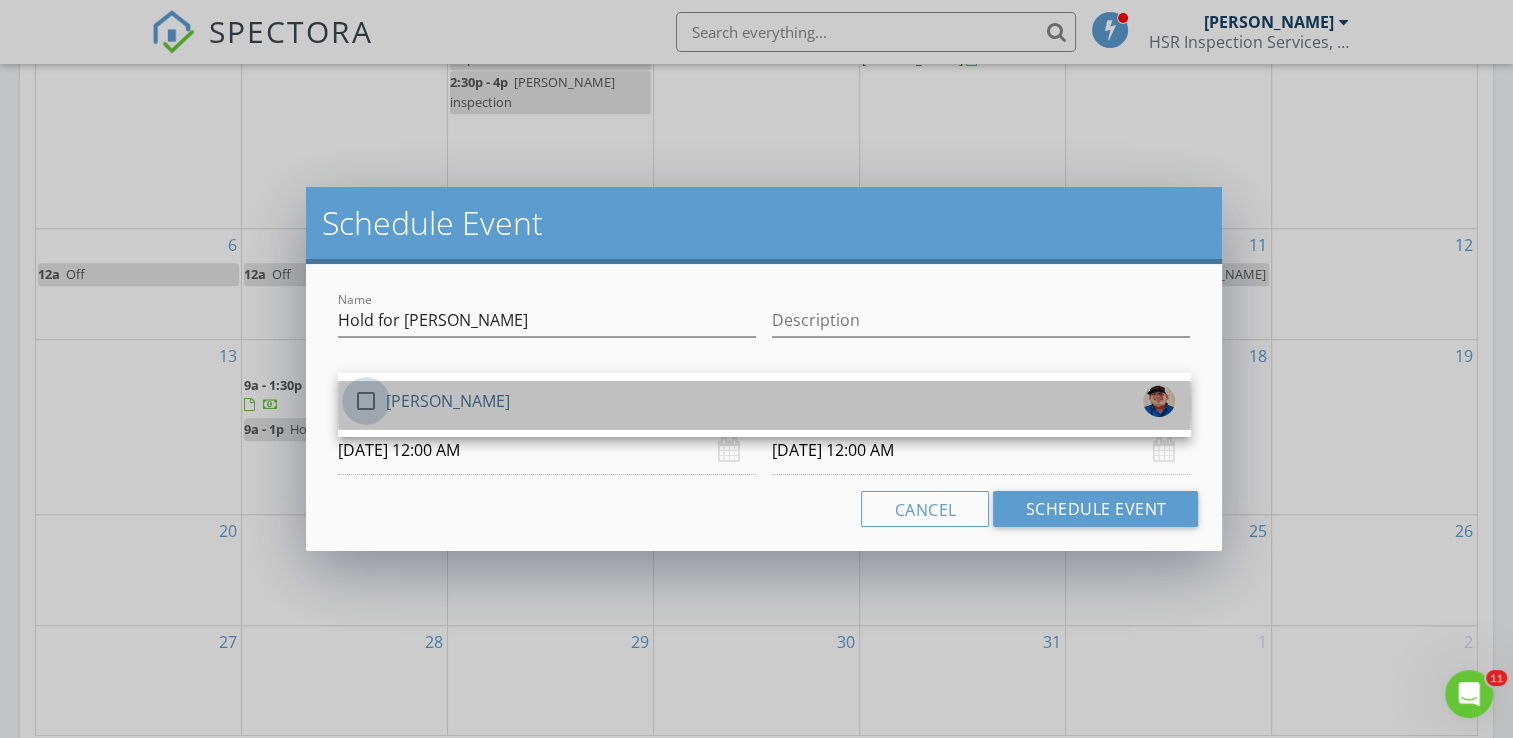 drag, startPoint x: 360, startPoint y: 395, endPoint x: 385, endPoint y: 428, distance: 41.400482 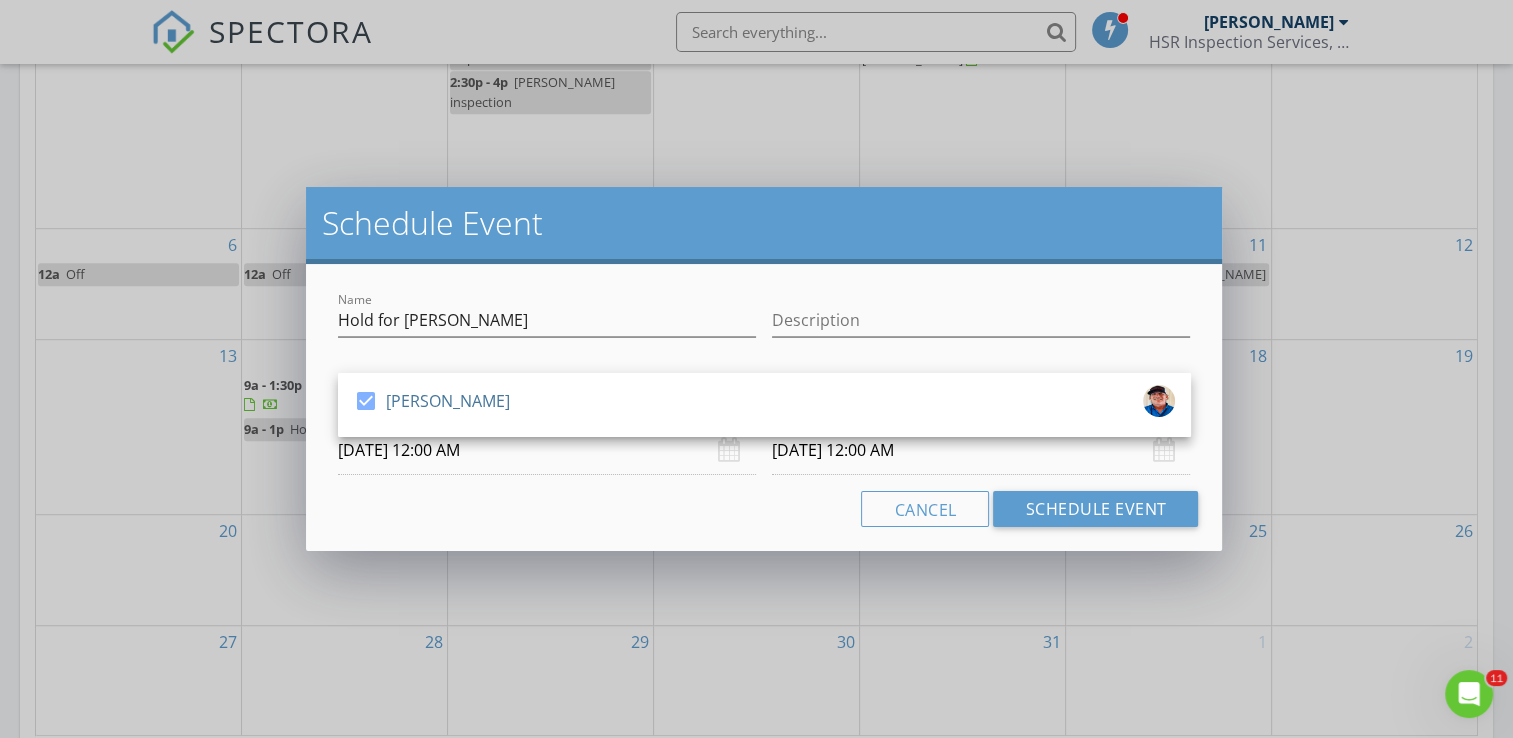 click on "[DATE] 12:00 AM" at bounding box center [547, 450] 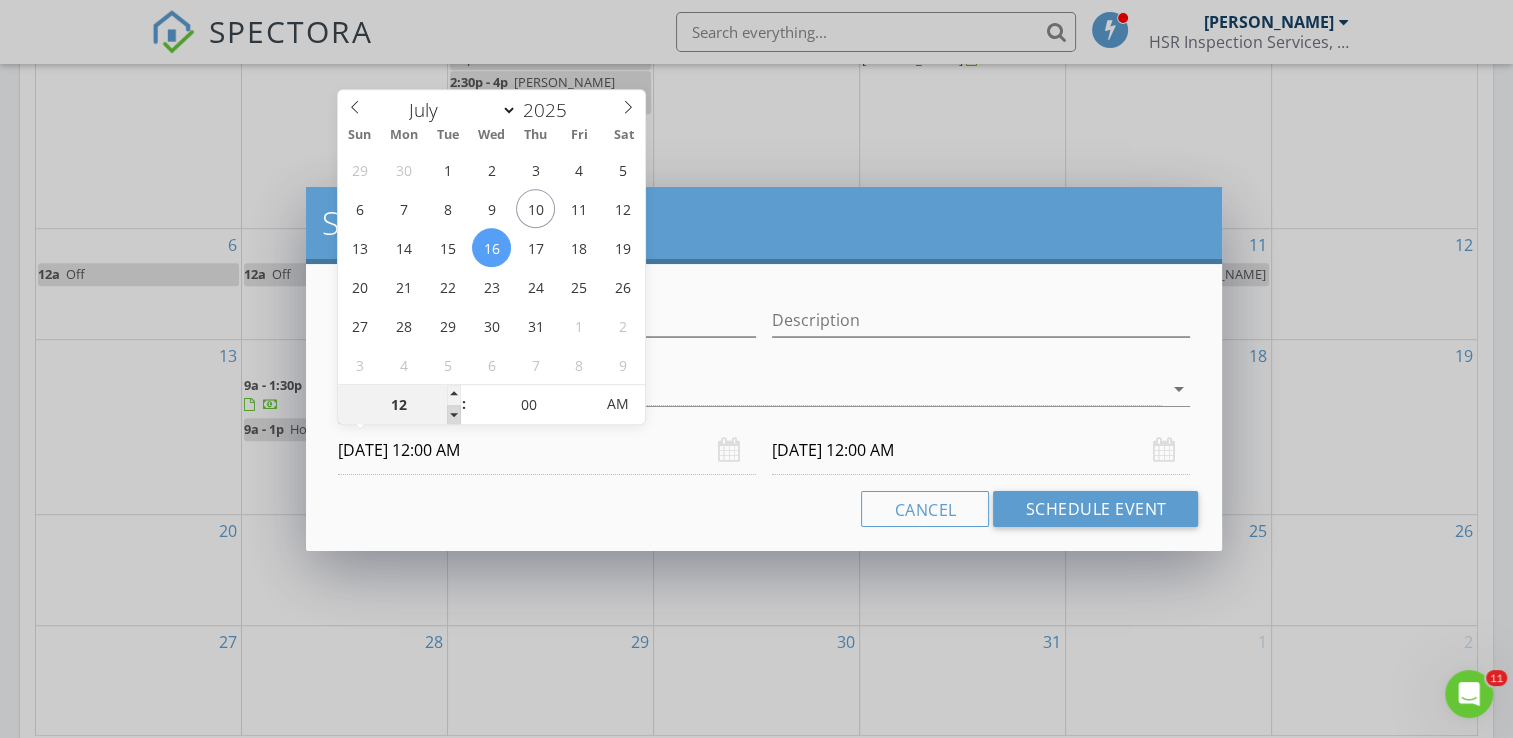 type on "11" 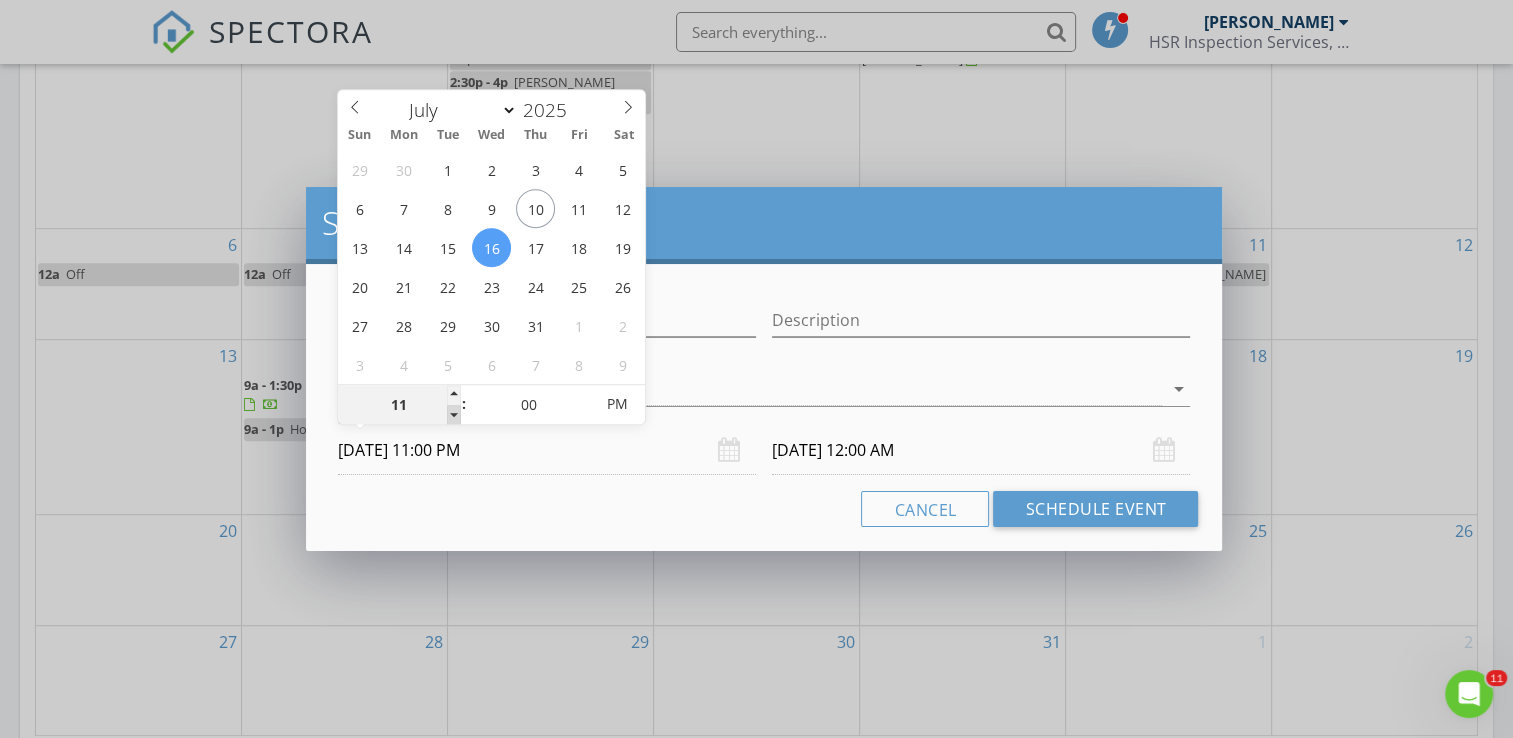 click at bounding box center [454, 415] 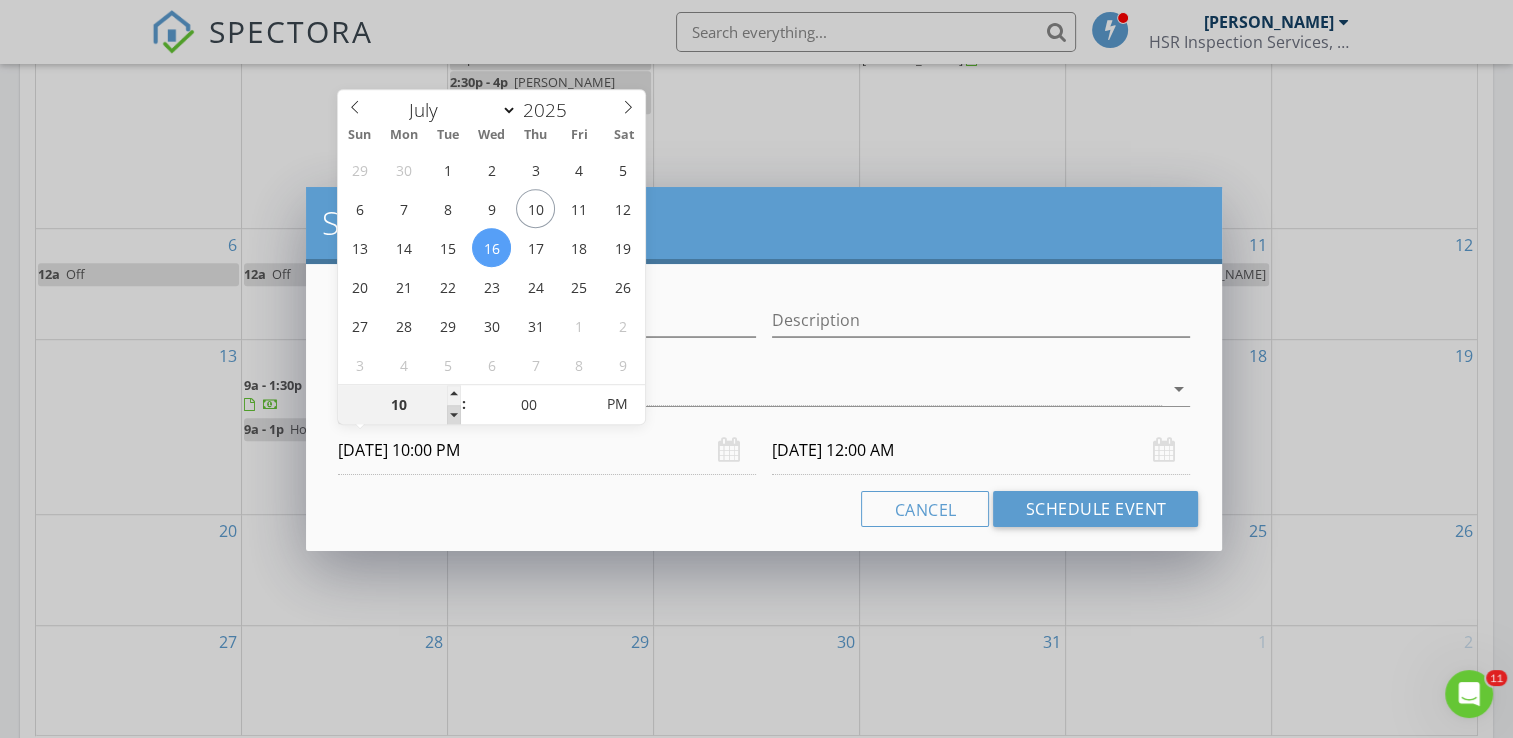click at bounding box center [454, 415] 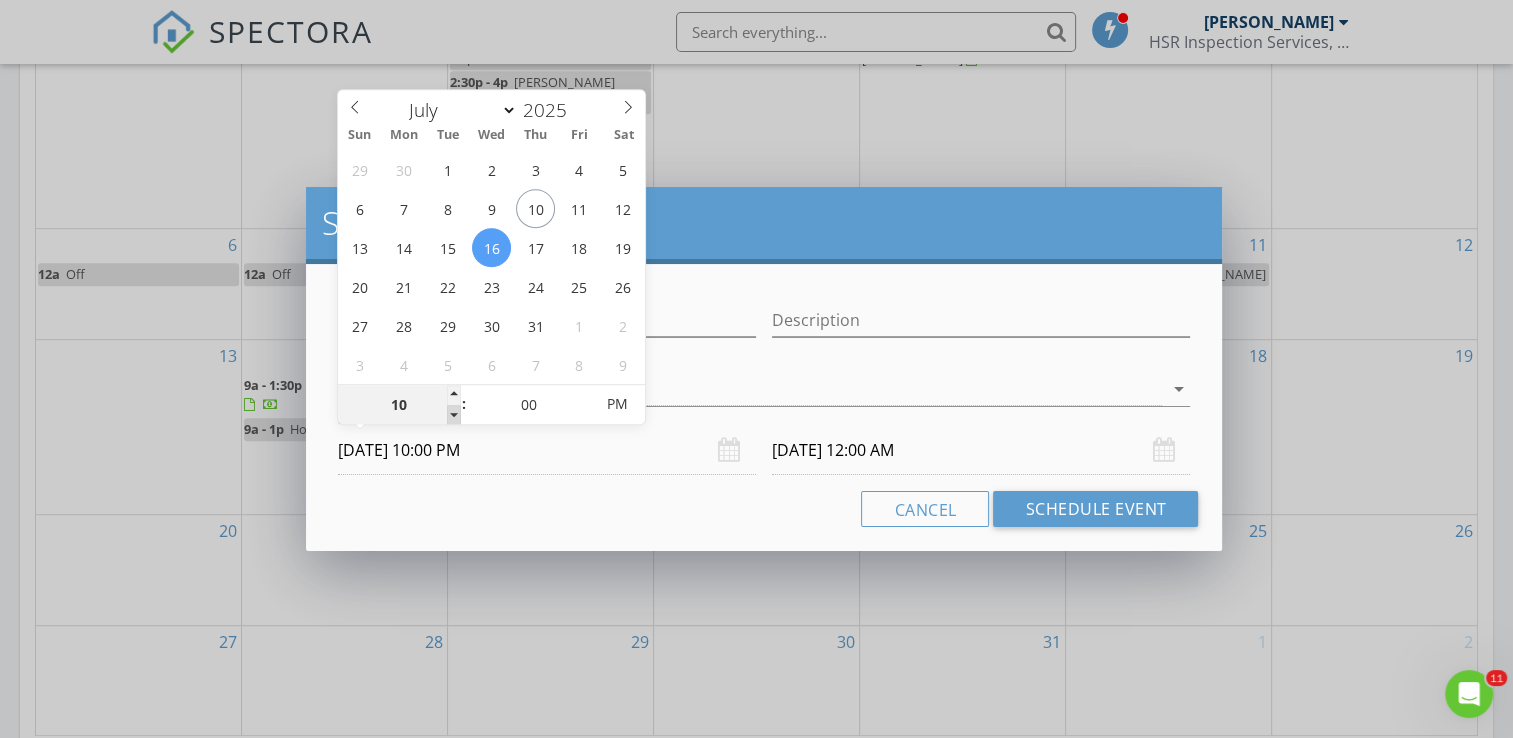type on "09" 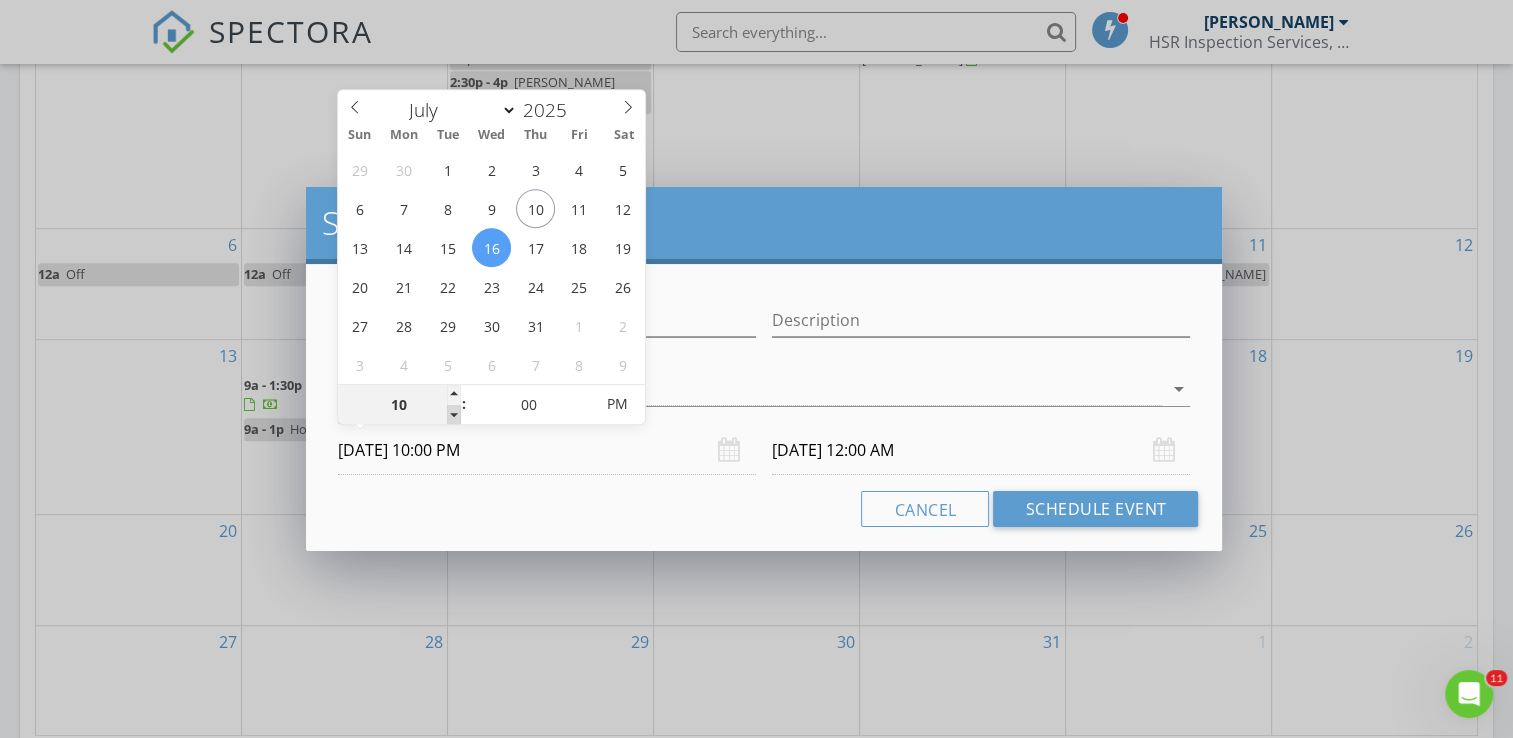 type on "[DATE] 9:00 PM" 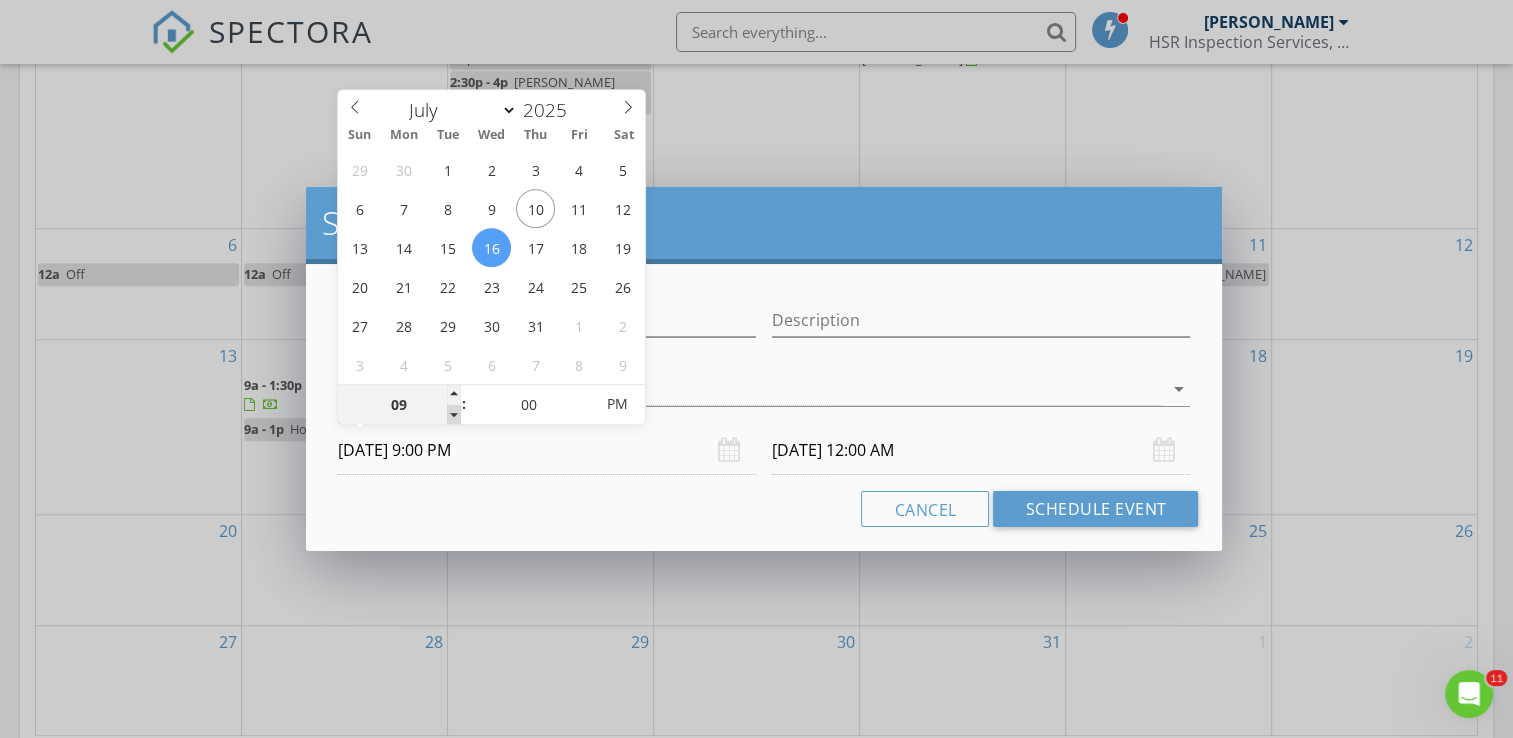 click at bounding box center (454, 415) 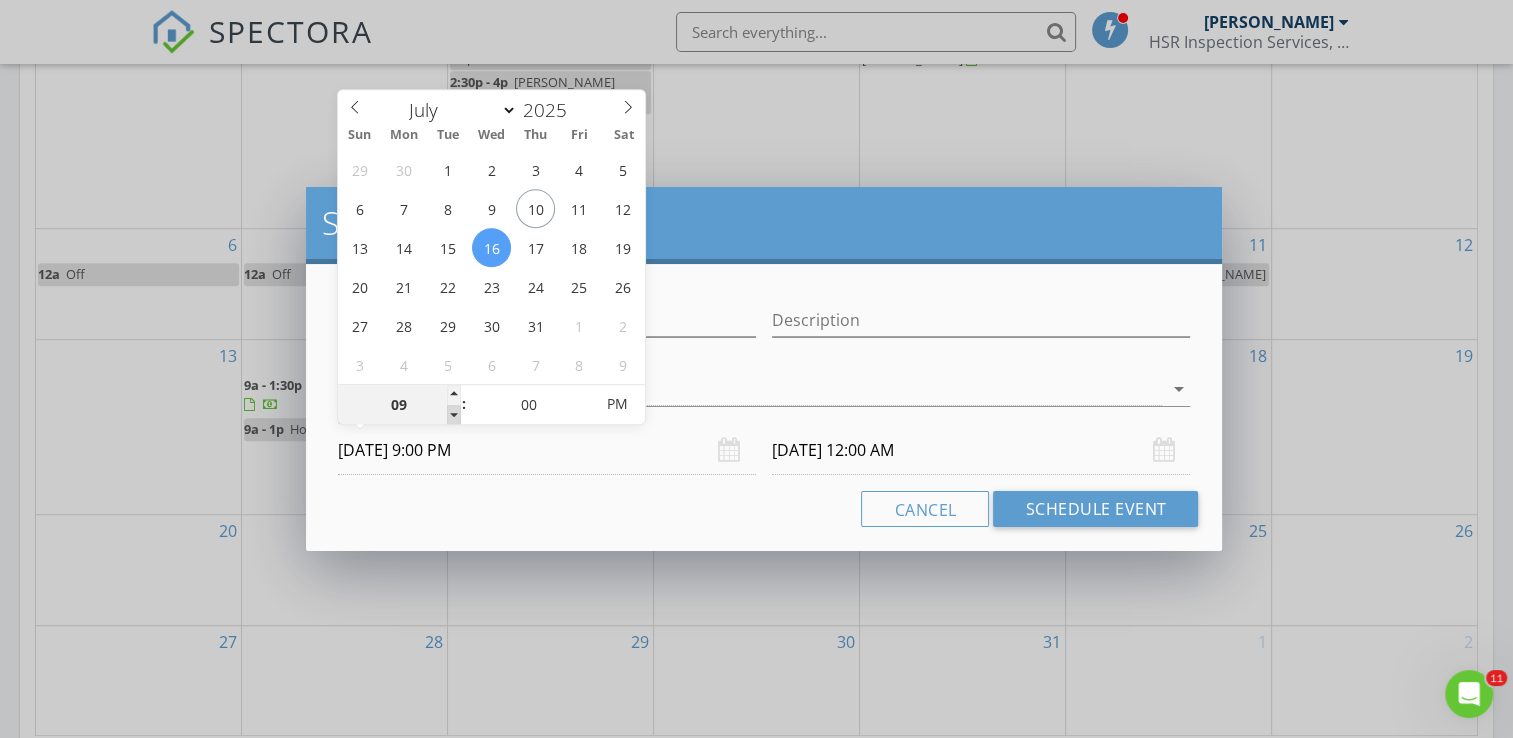 type on "09" 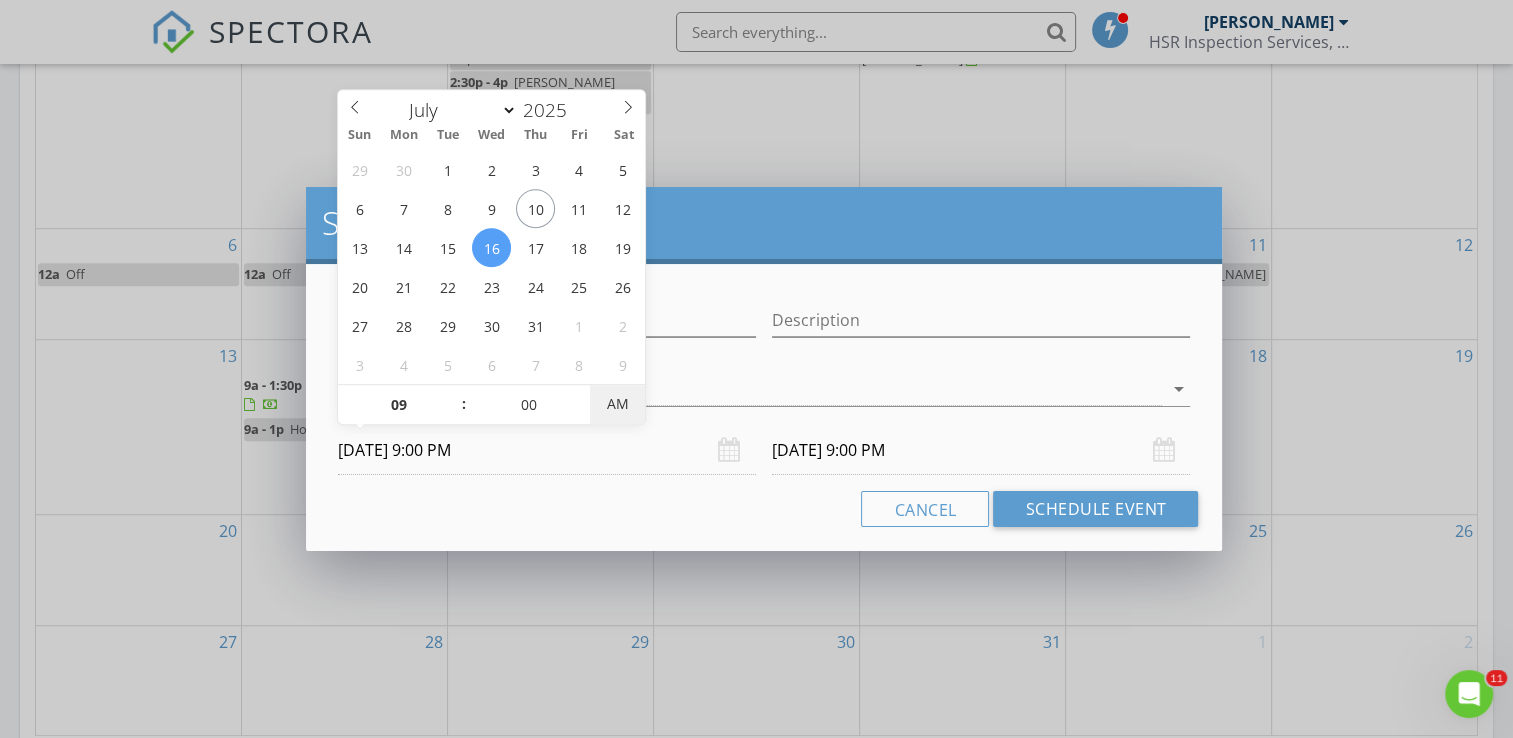 type on "[DATE] 9:00 AM" 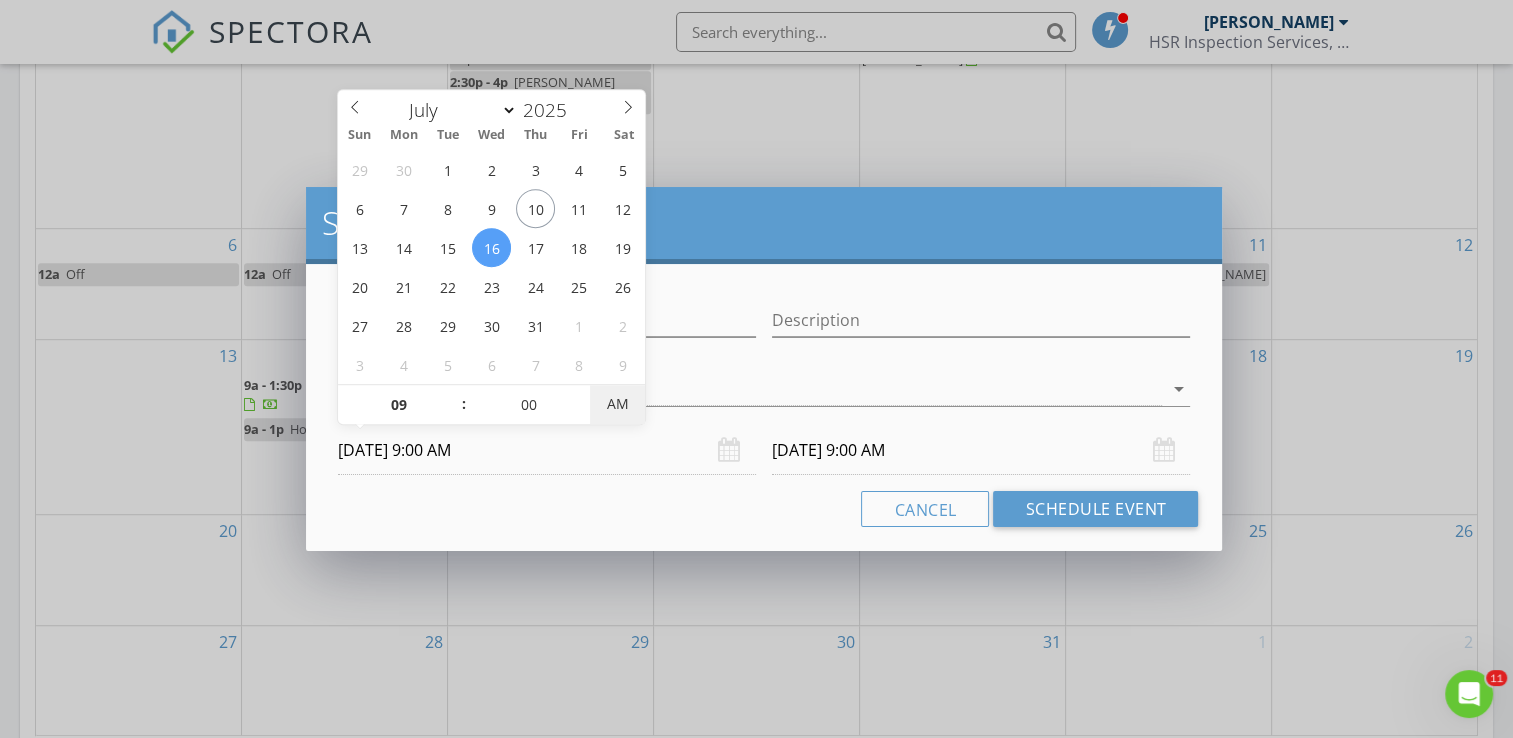 drag, startPoint x: 452, startPoint y: 412, endPoint x: 616, endPoint y: 394, distance: 164.98485 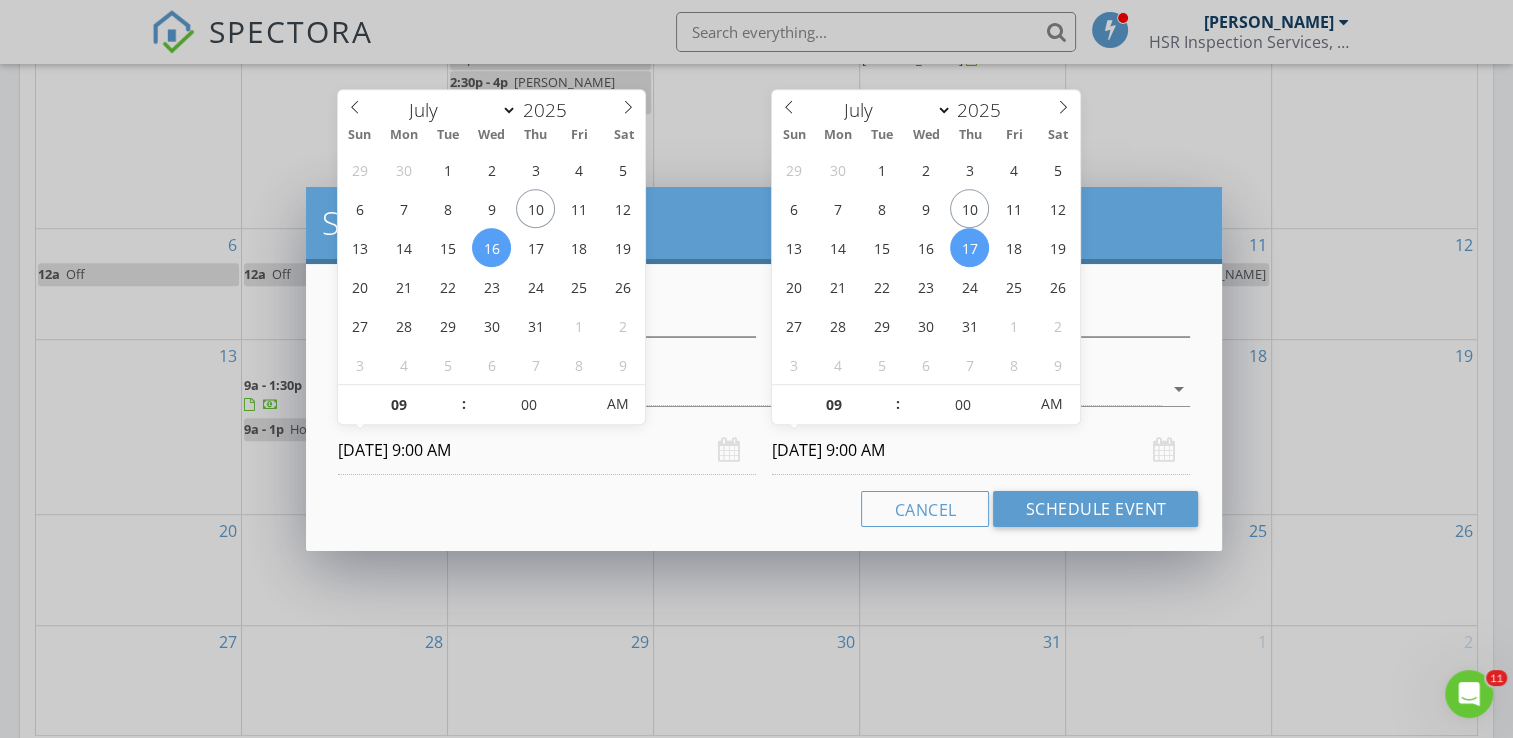 click on "[DATE] 9:00 AM" at bounding box center [981, 450] 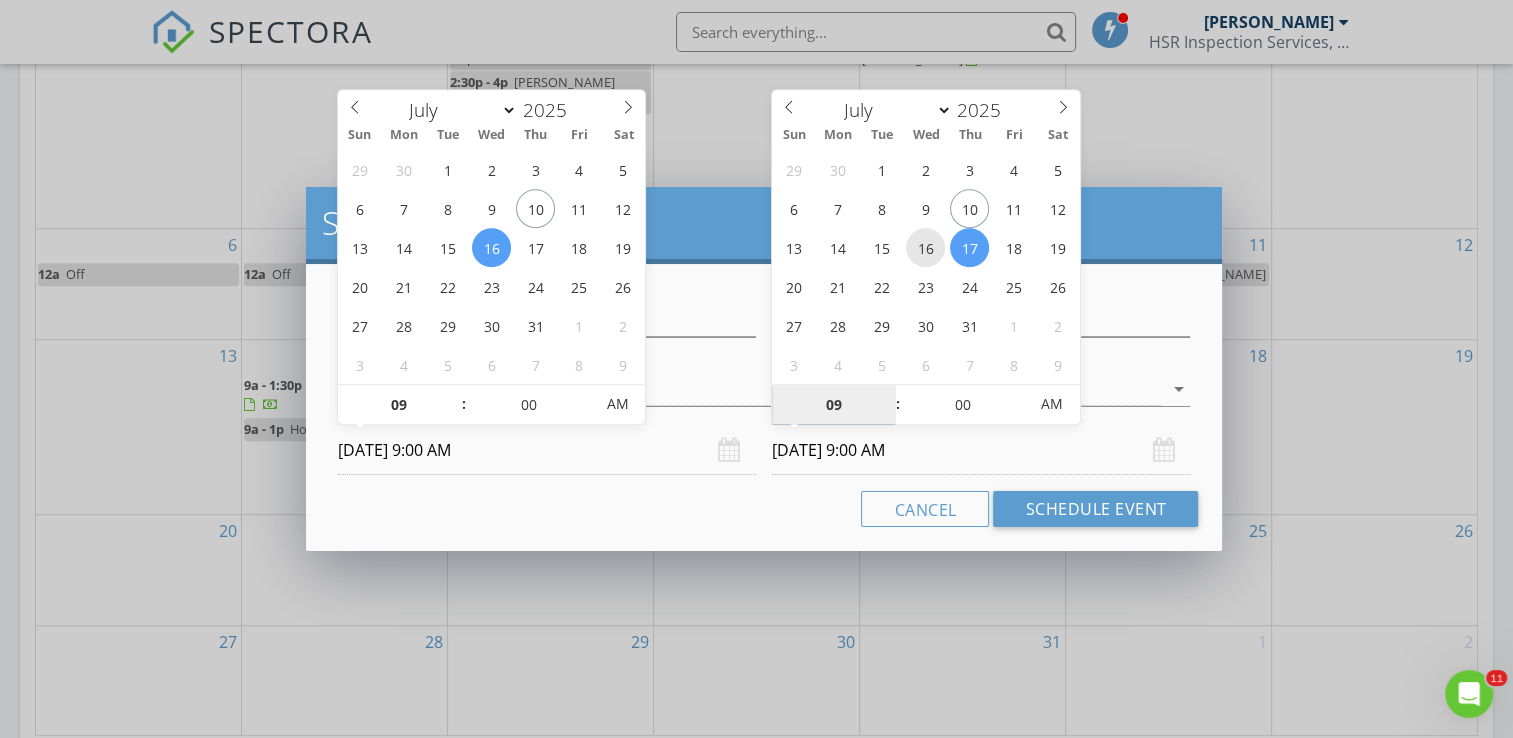 type on "[DATE] 9:00 AM" 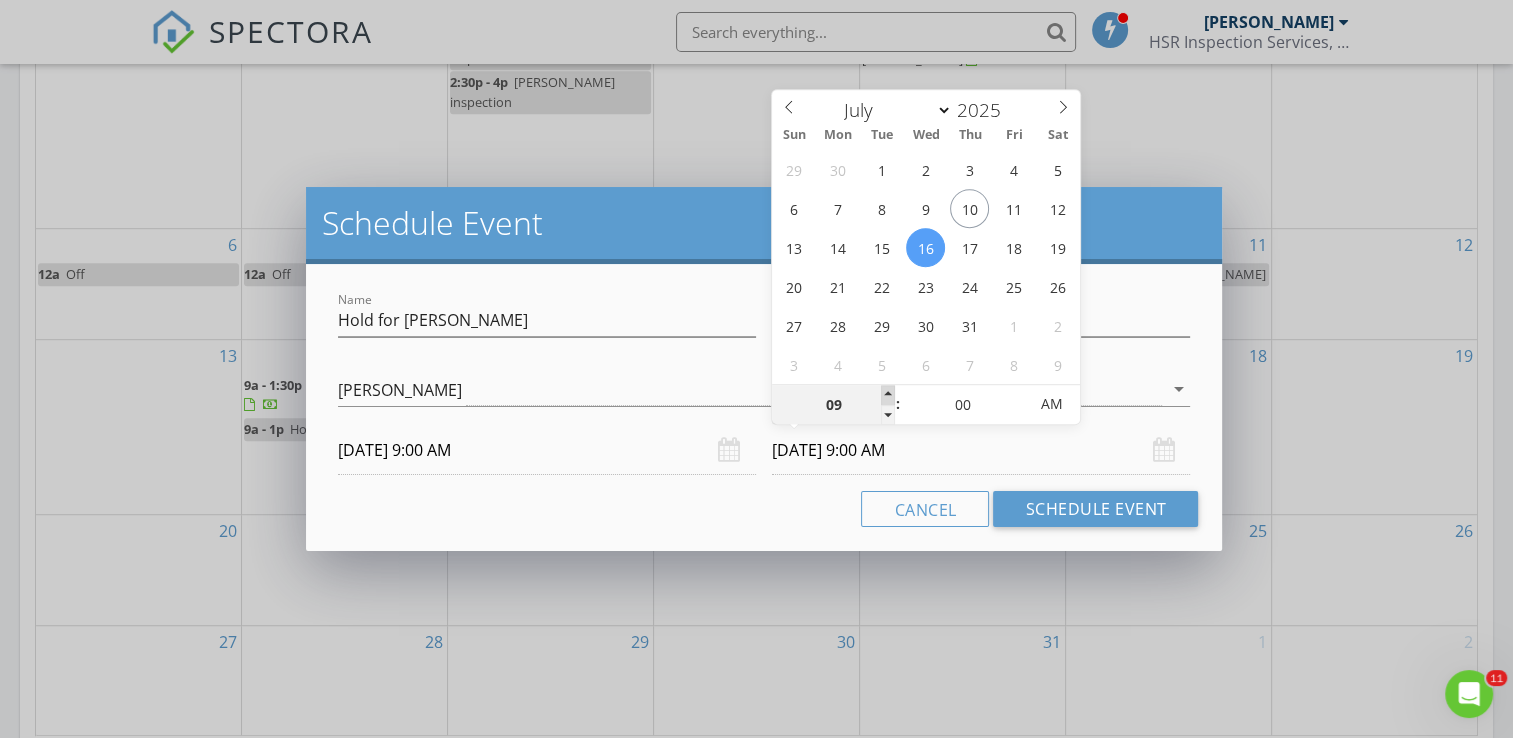 type on "10" 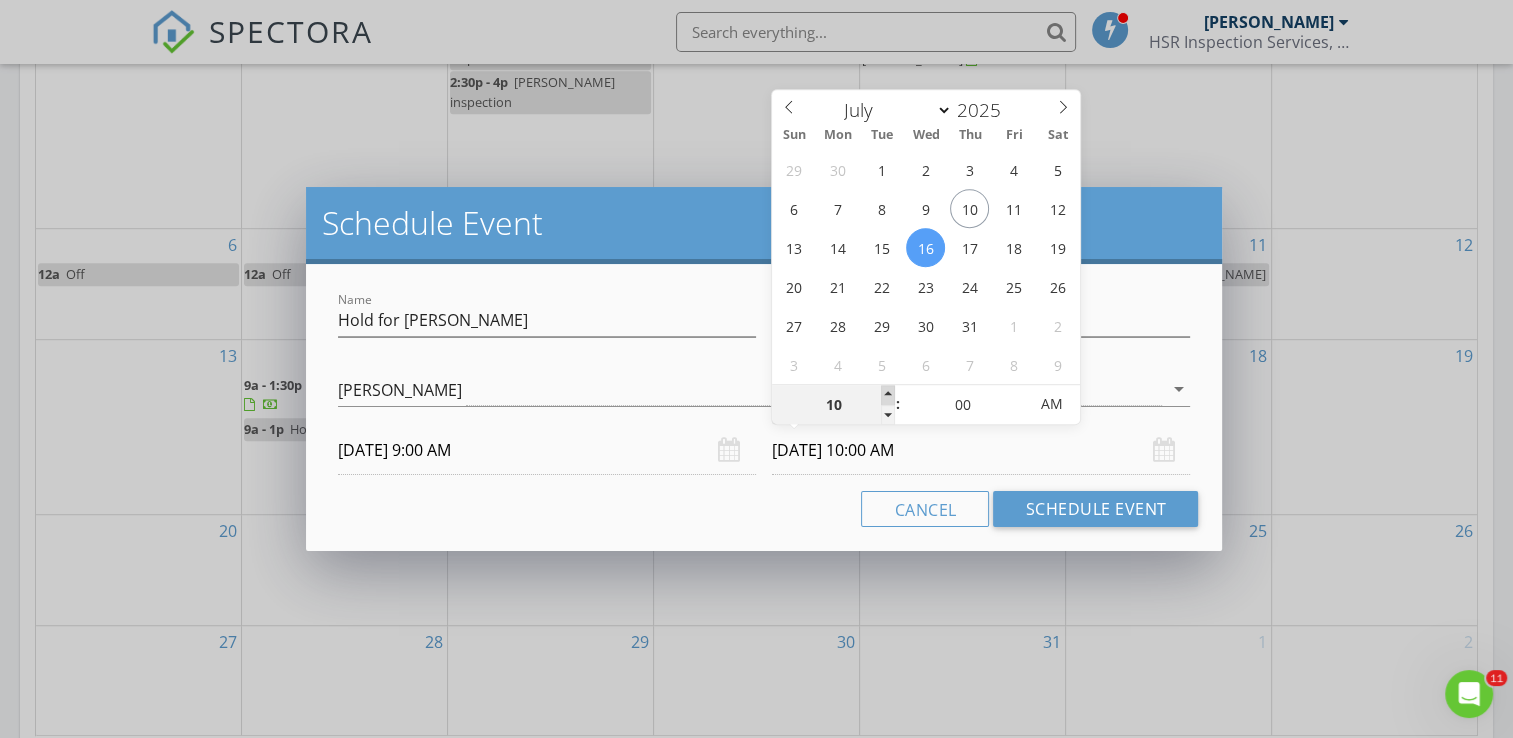 click at bounding box center (888, 395) 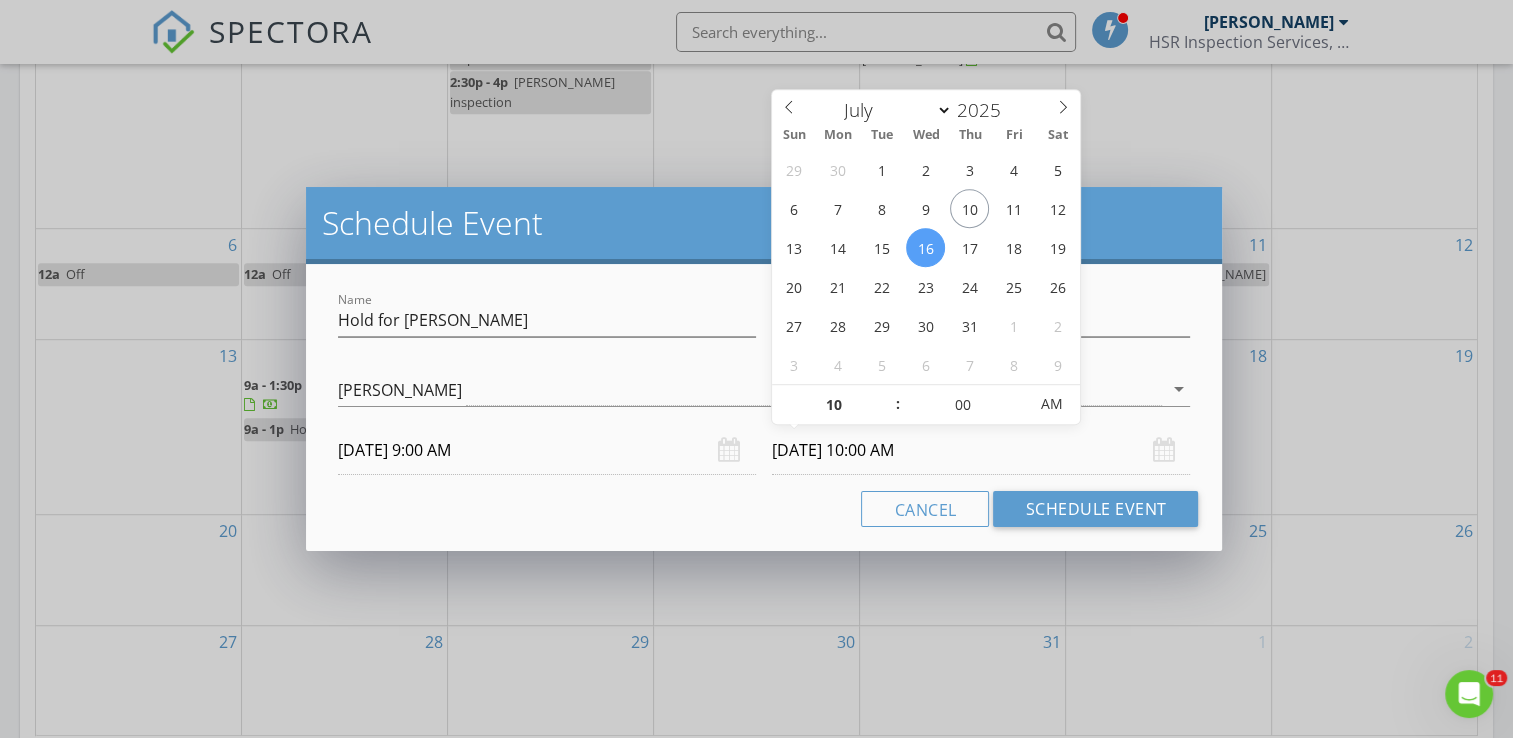 click on "[DATE] 9:00 AM" at bounding box center (547, 450) 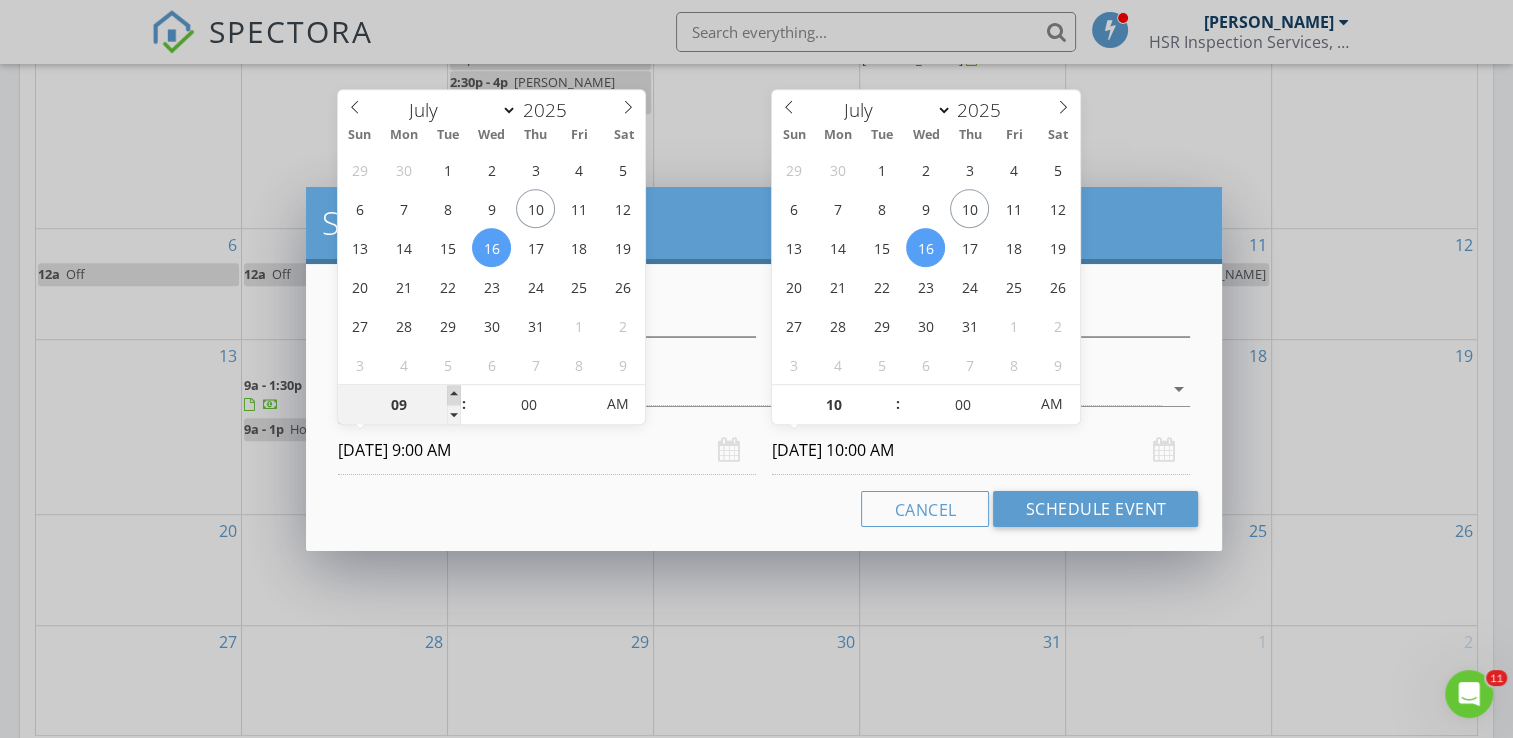 type on "10" 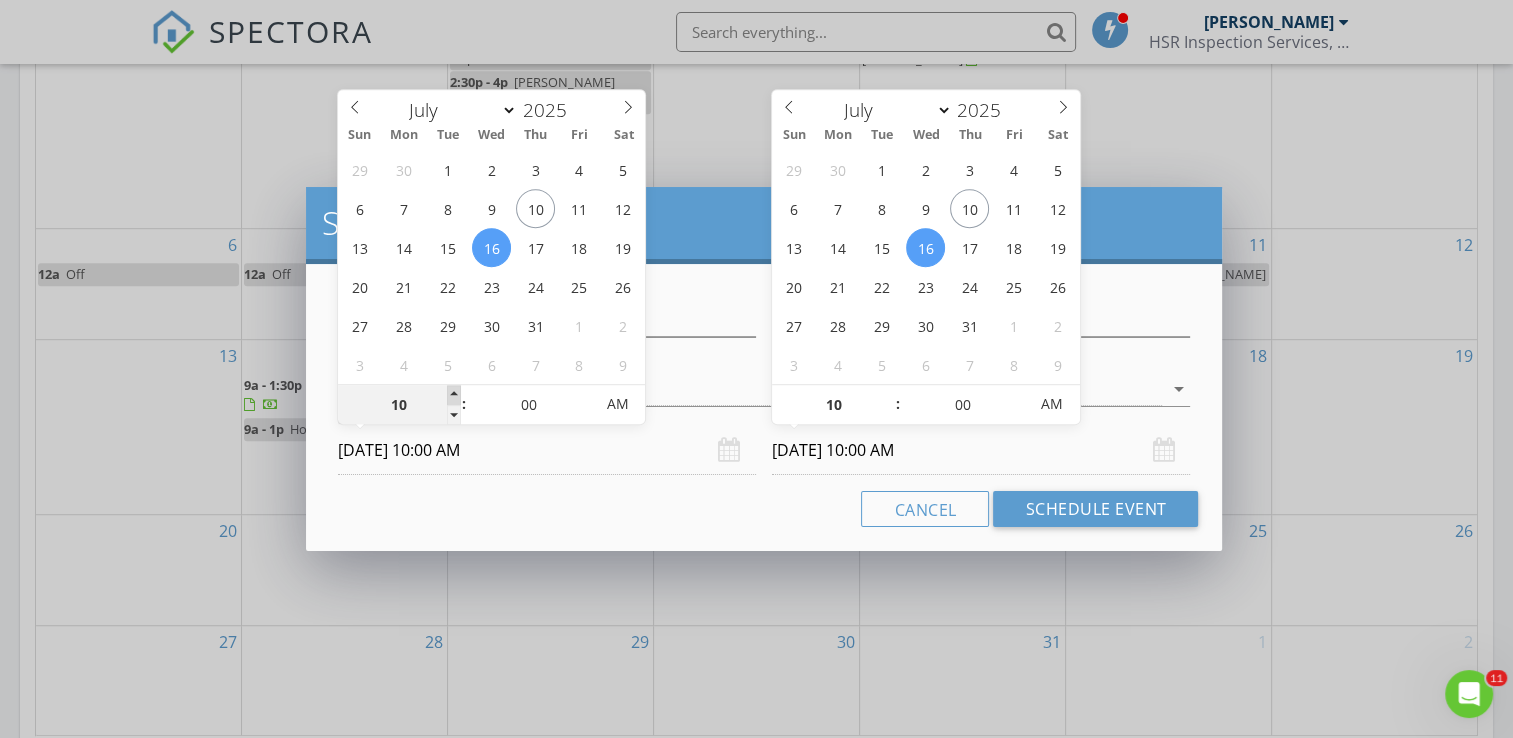 click at bounding box center (454, 395) 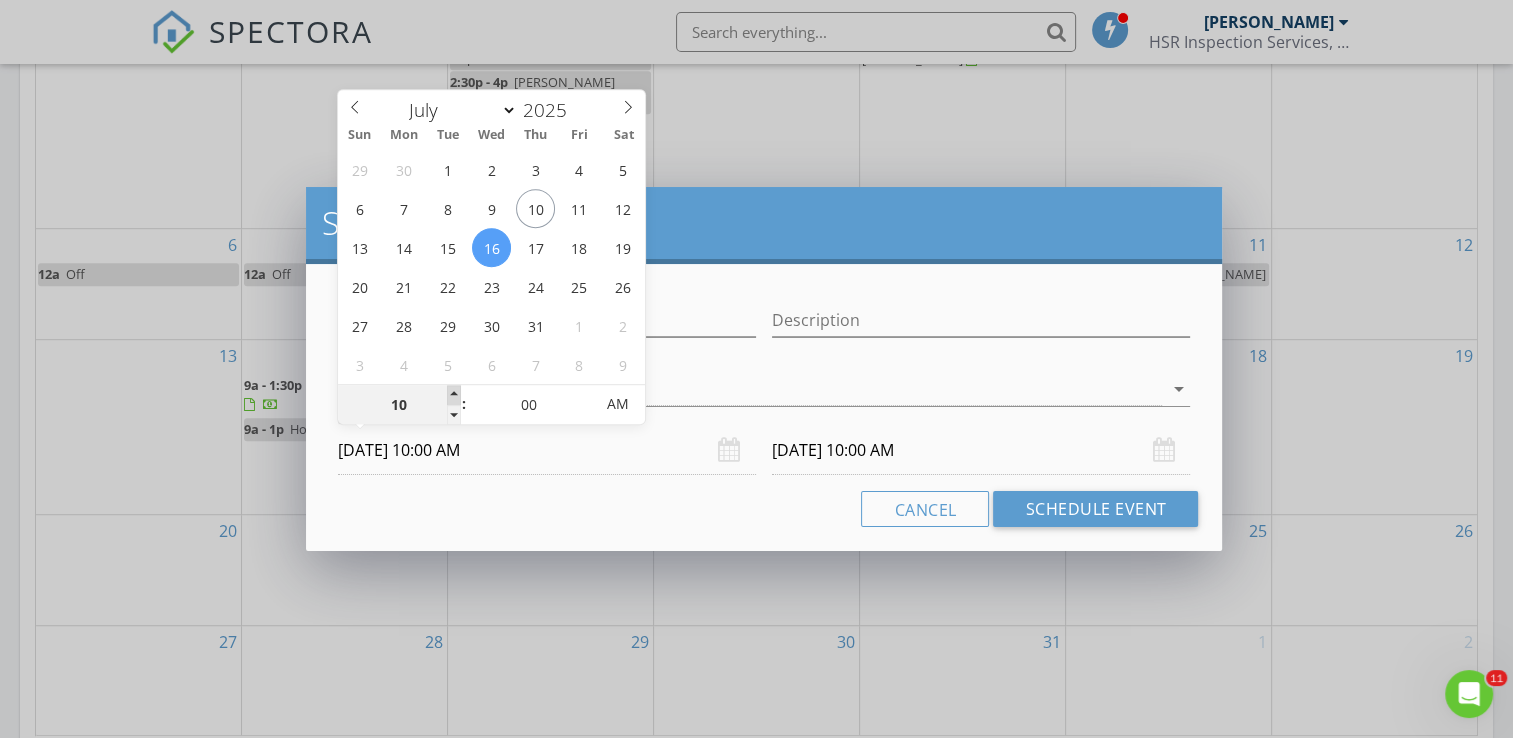 type on "11" 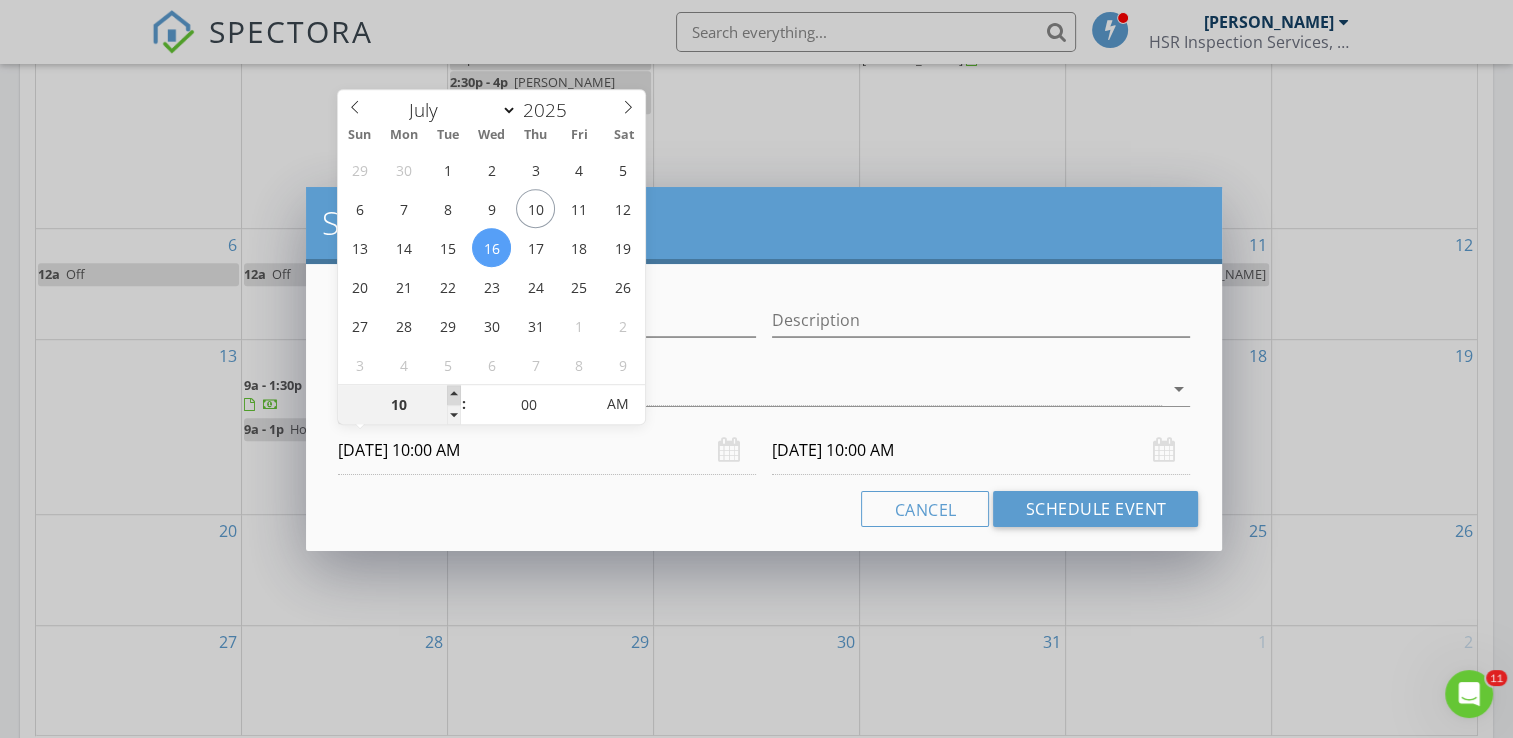 type on "[DATE] 11:00 AM" 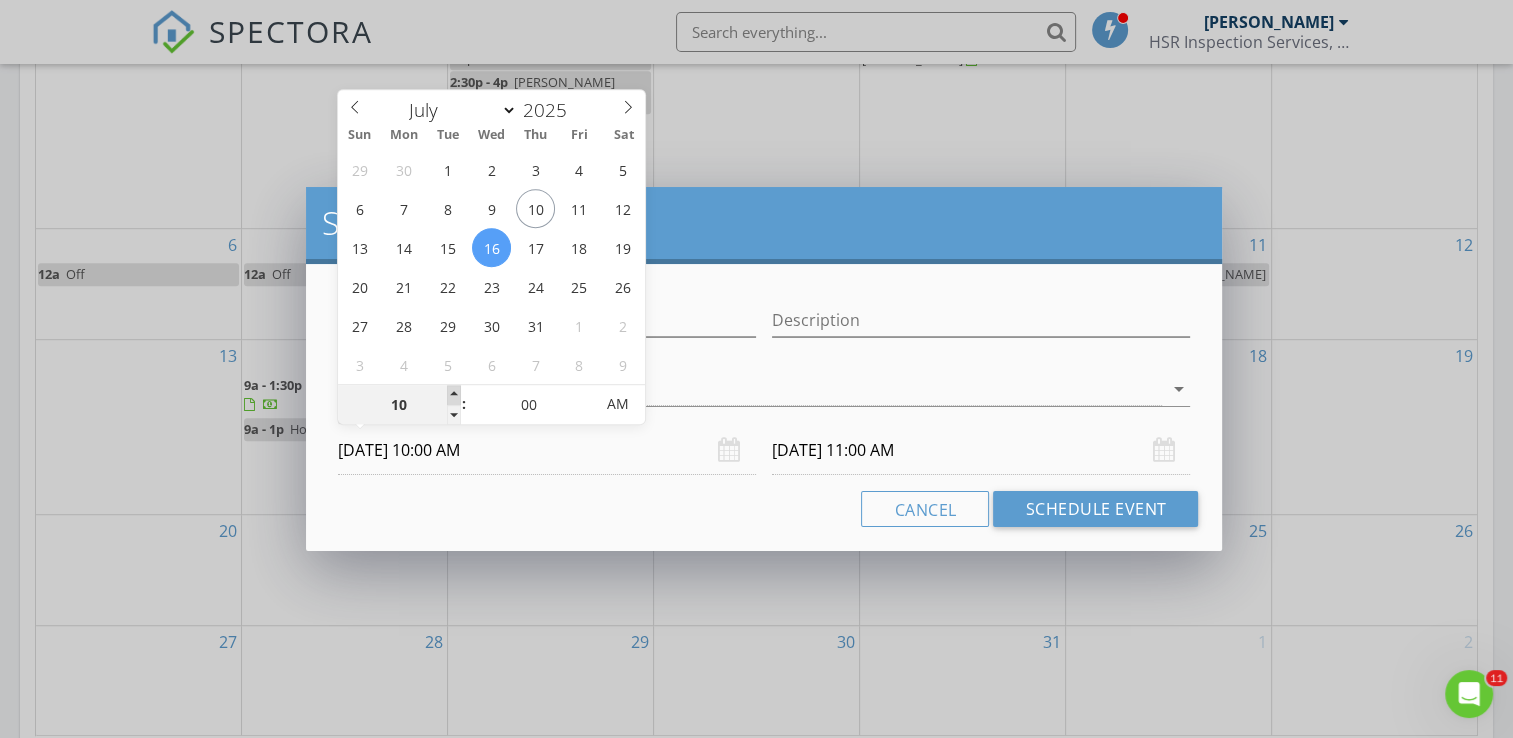 type on "11" 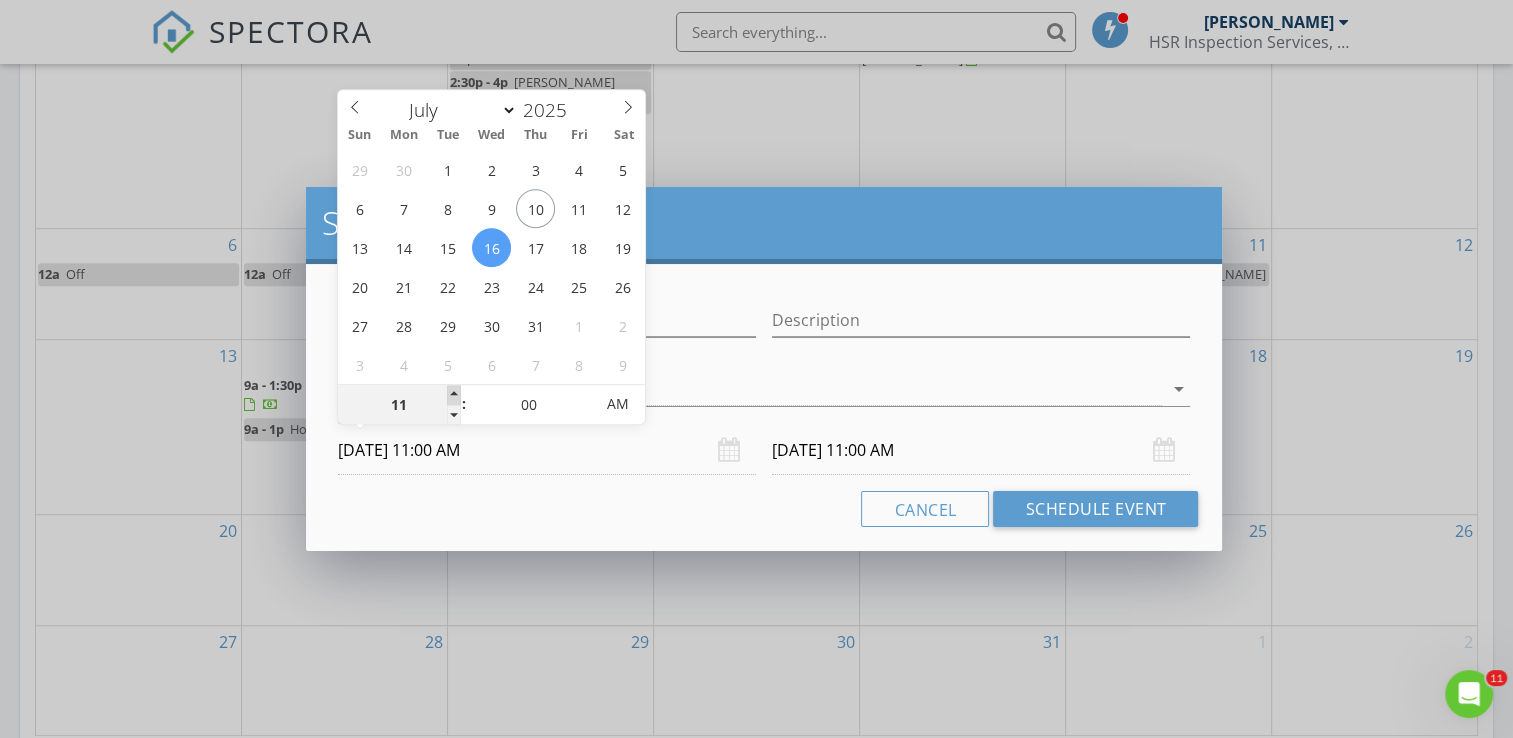 click at bounding box center [454, 395] 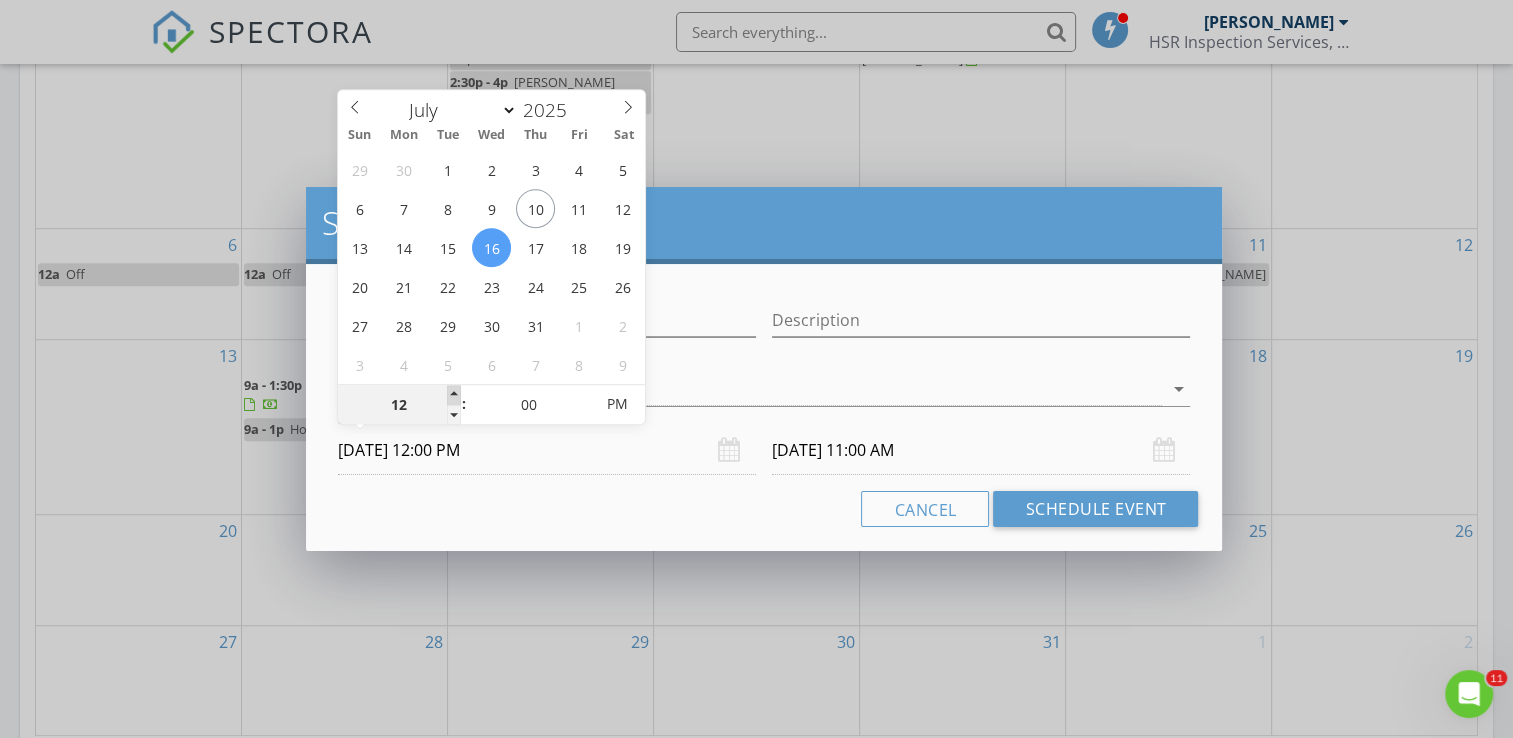 click at bounding box center [454, 395] 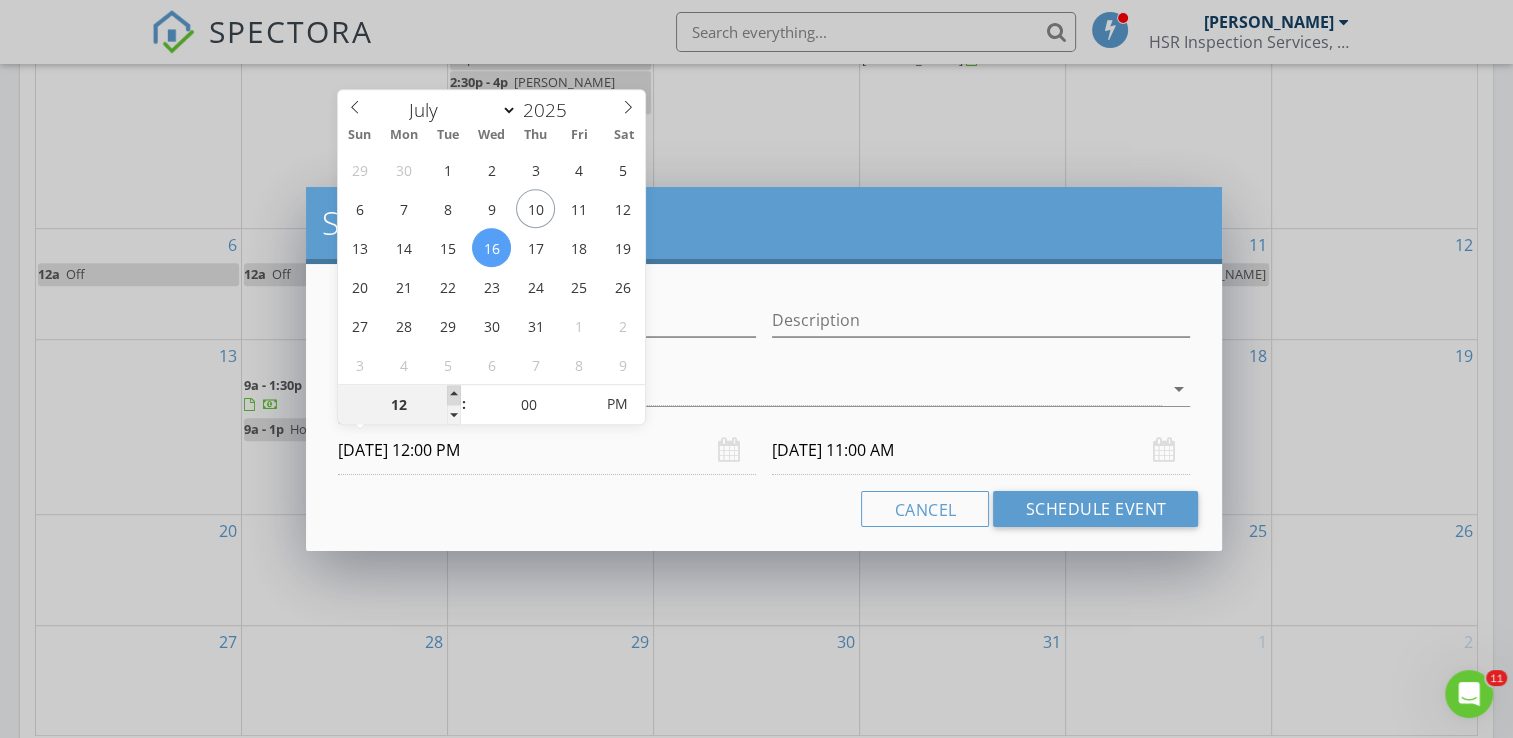 type on "01" 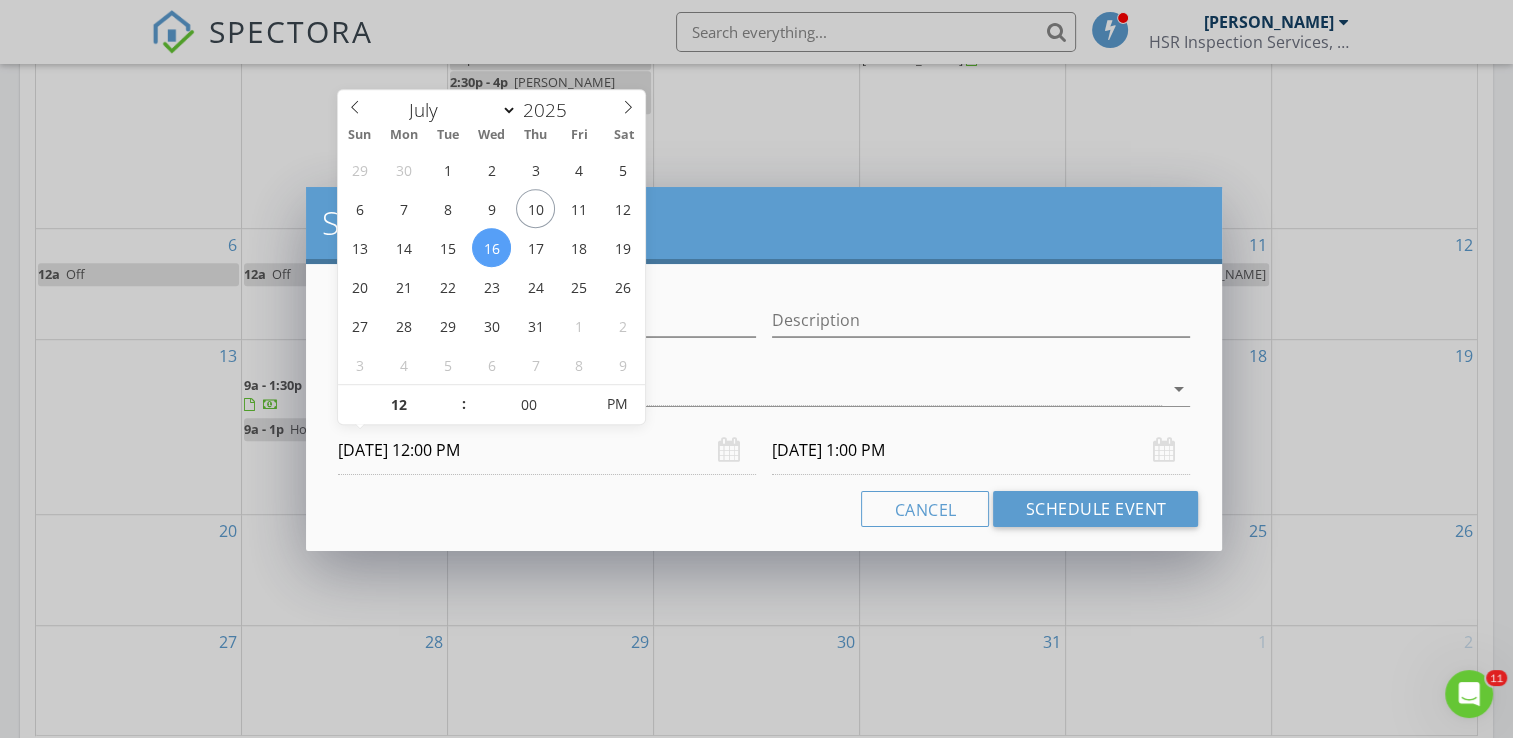 type on "01" 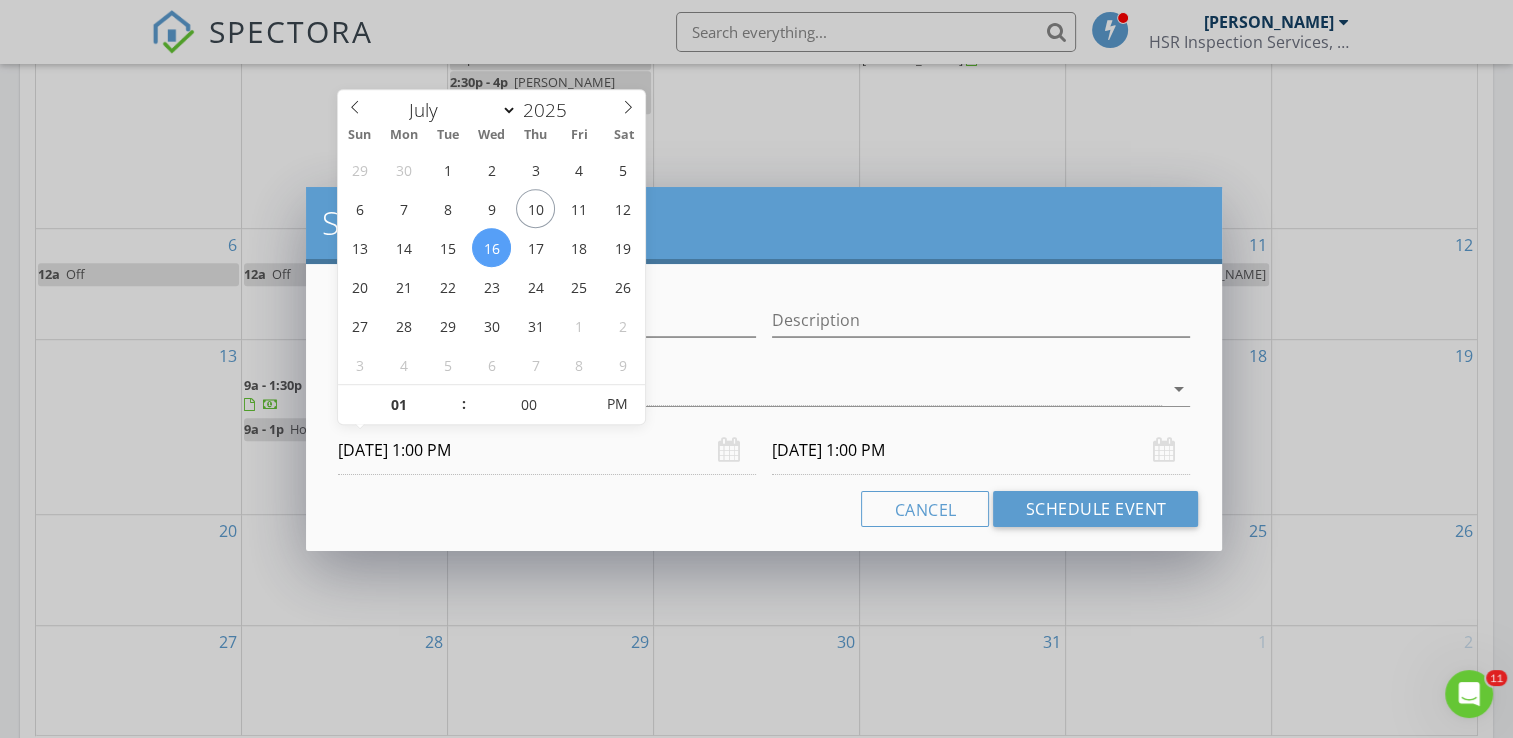 type on "02" 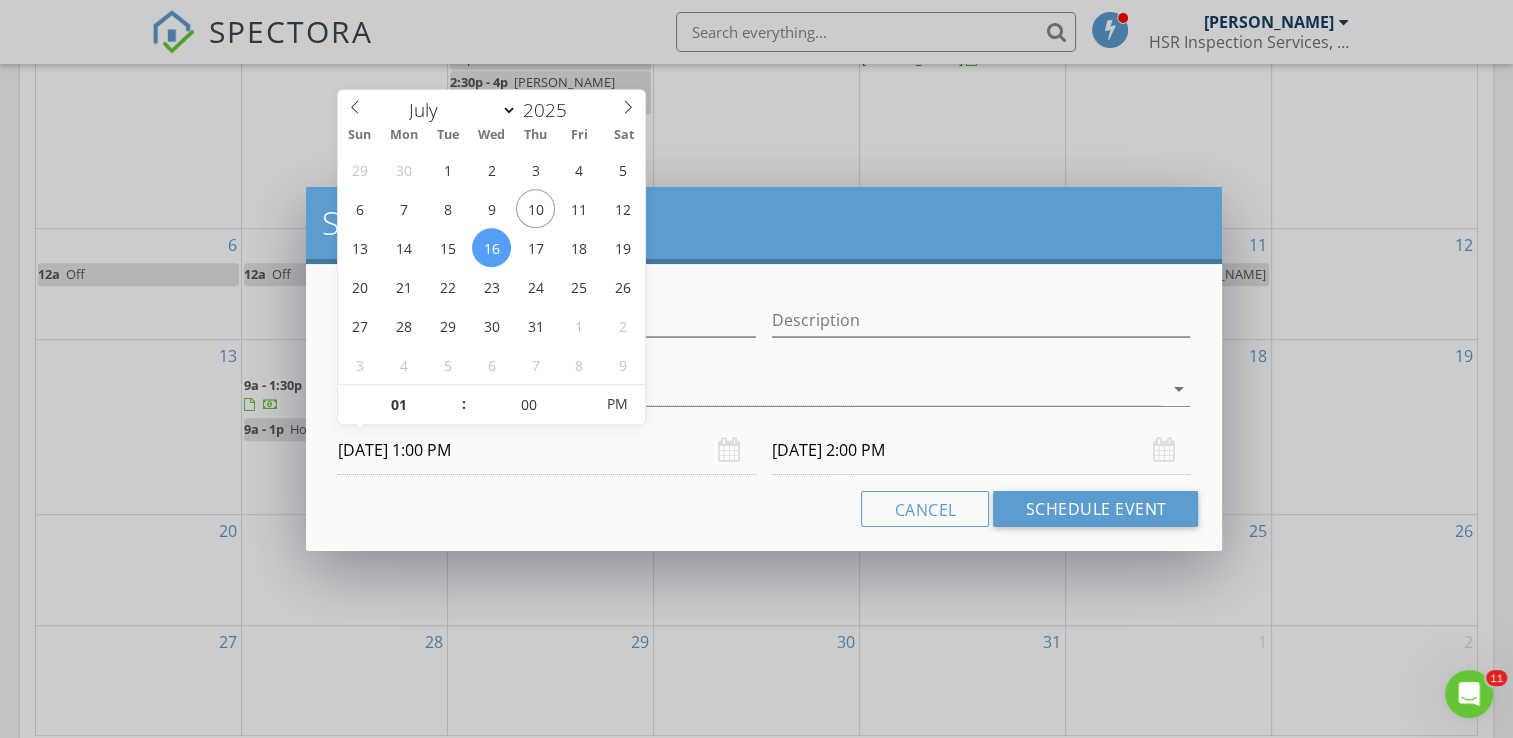 click on "[DATE] 2:00 PM" at bounding box center [981, 450] 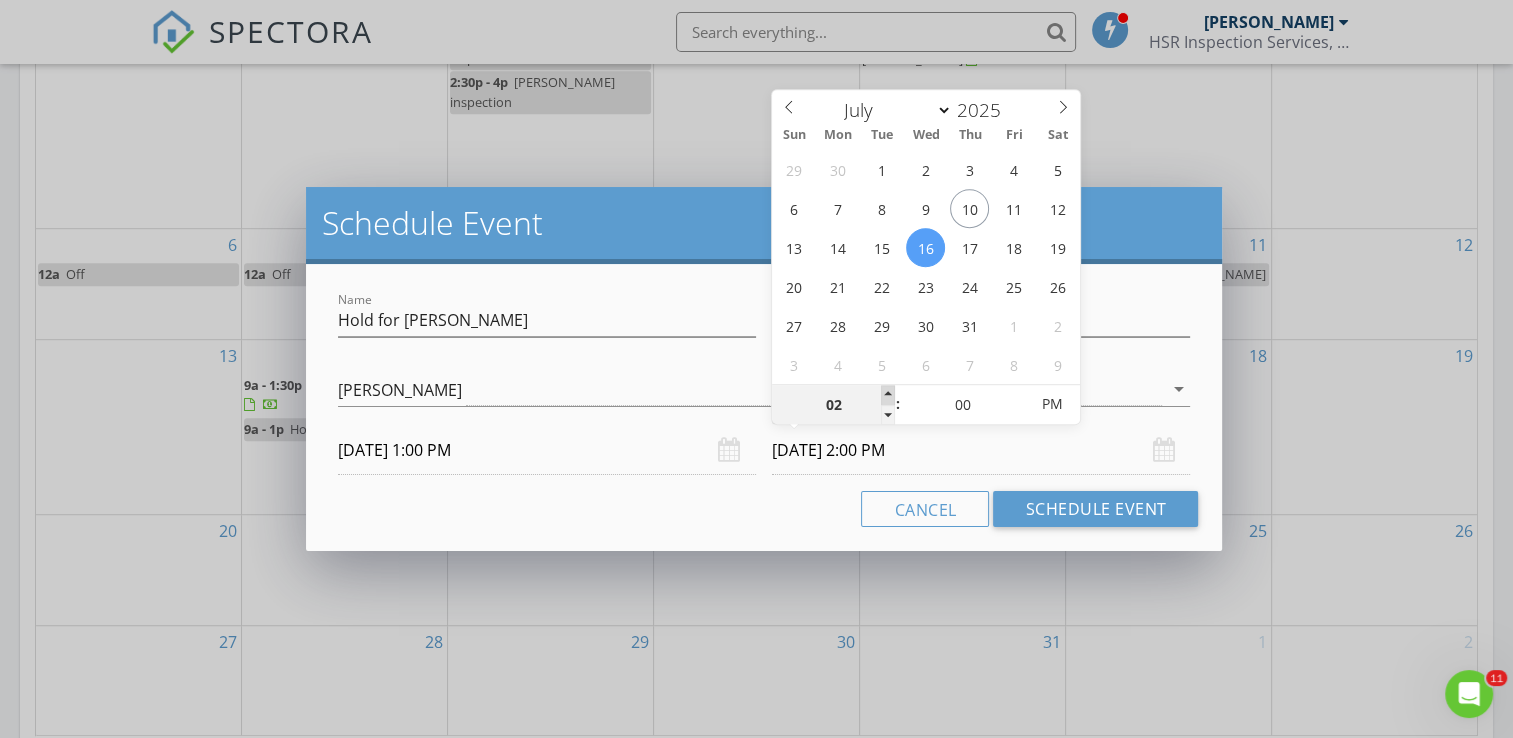 type on "03" 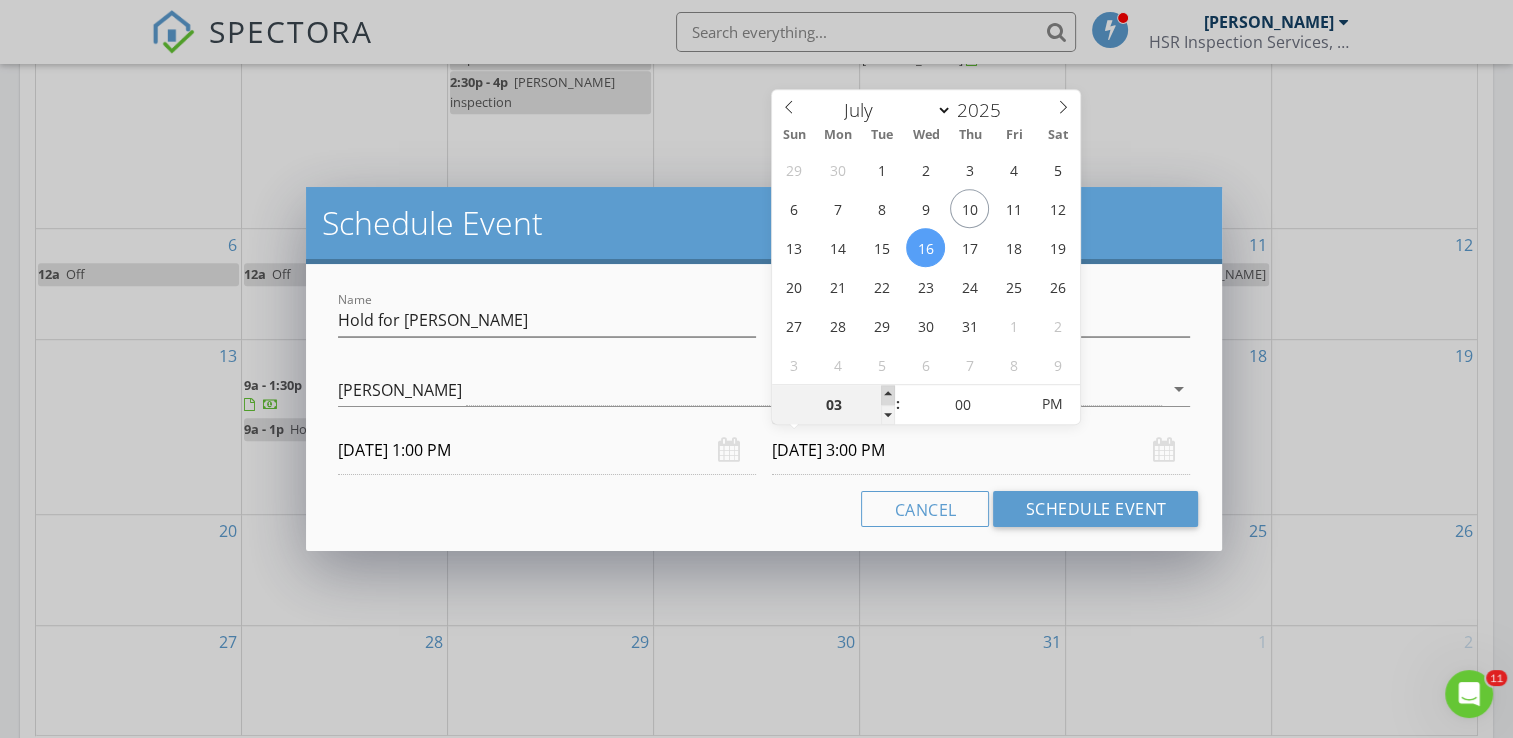 click at bounding box center [888, 395] 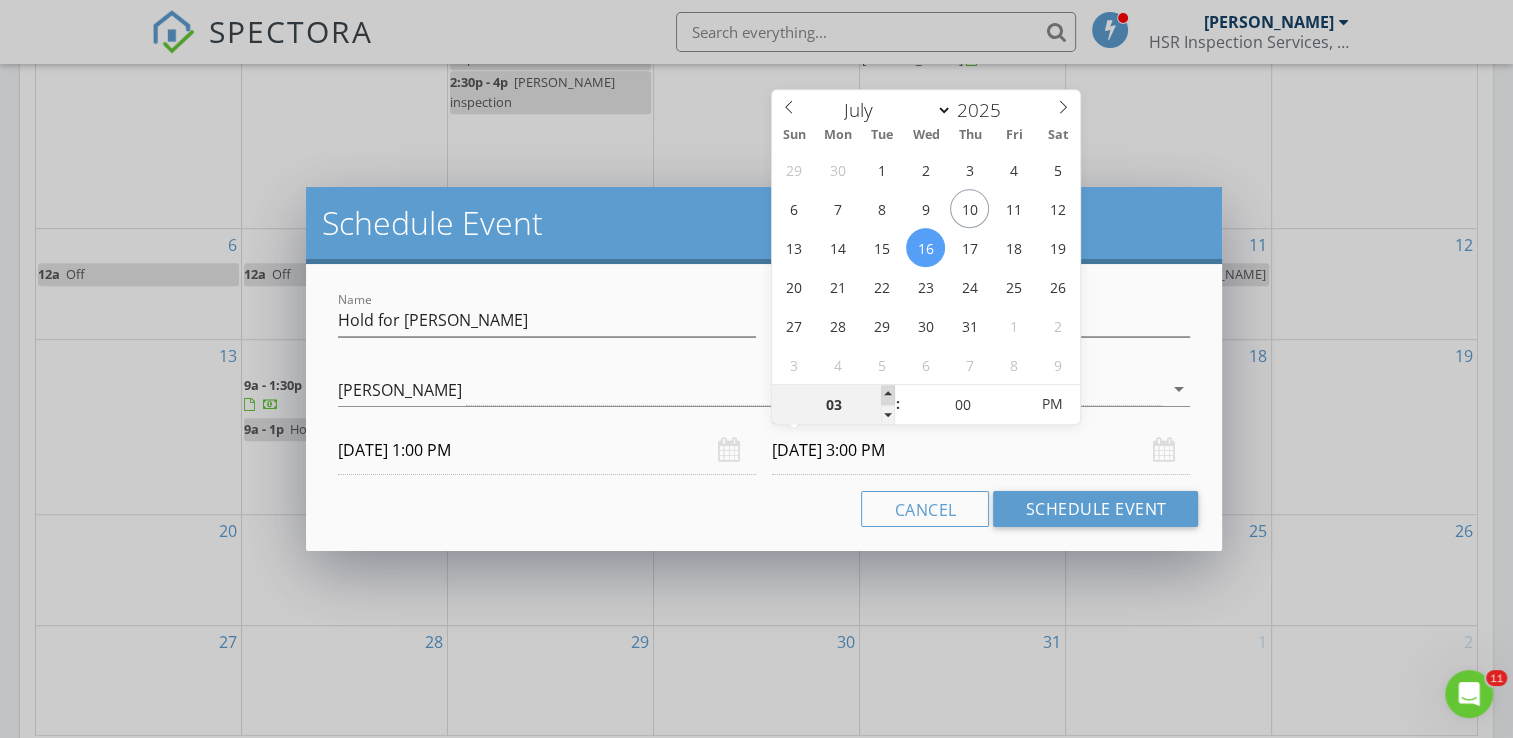 type on "04" 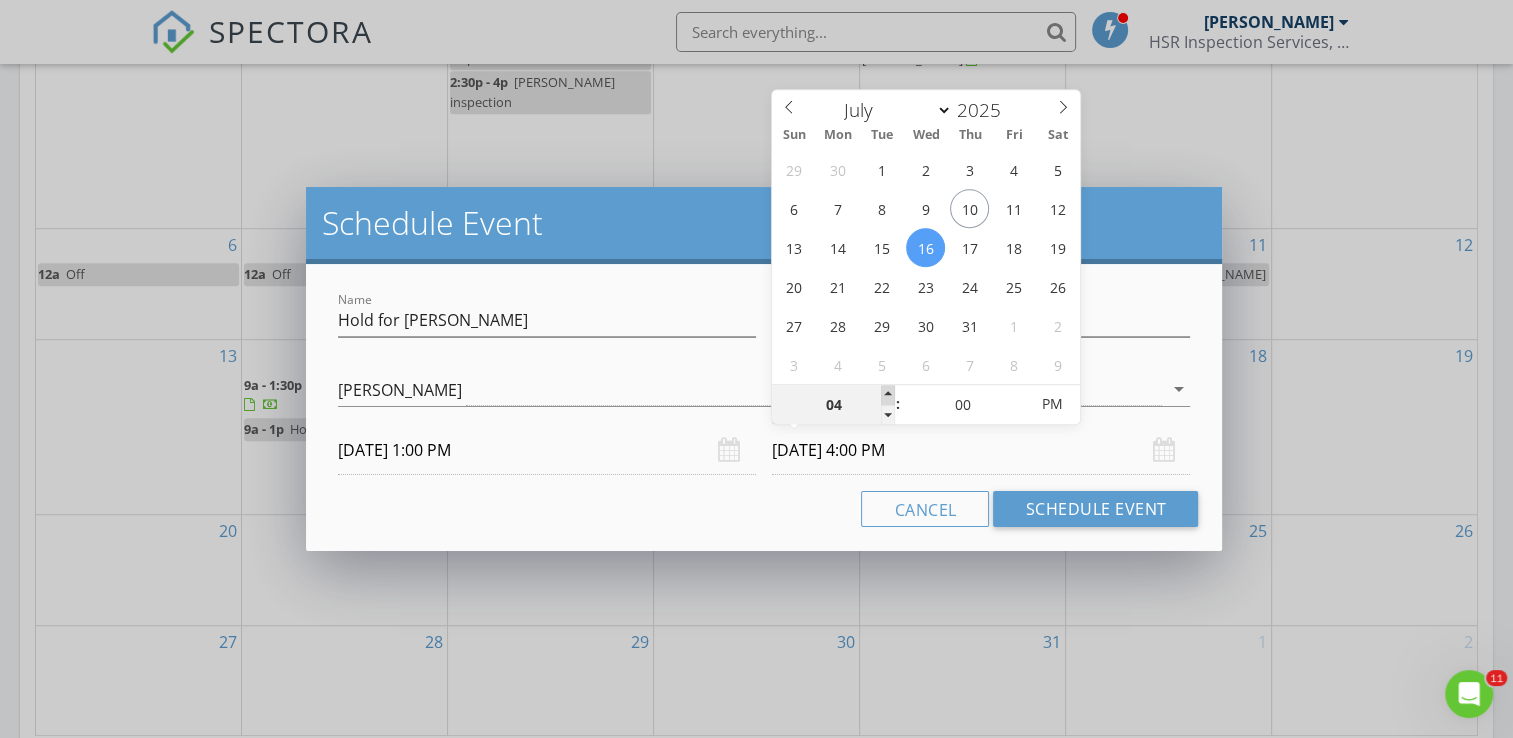 click at bounding box center (888, 395) 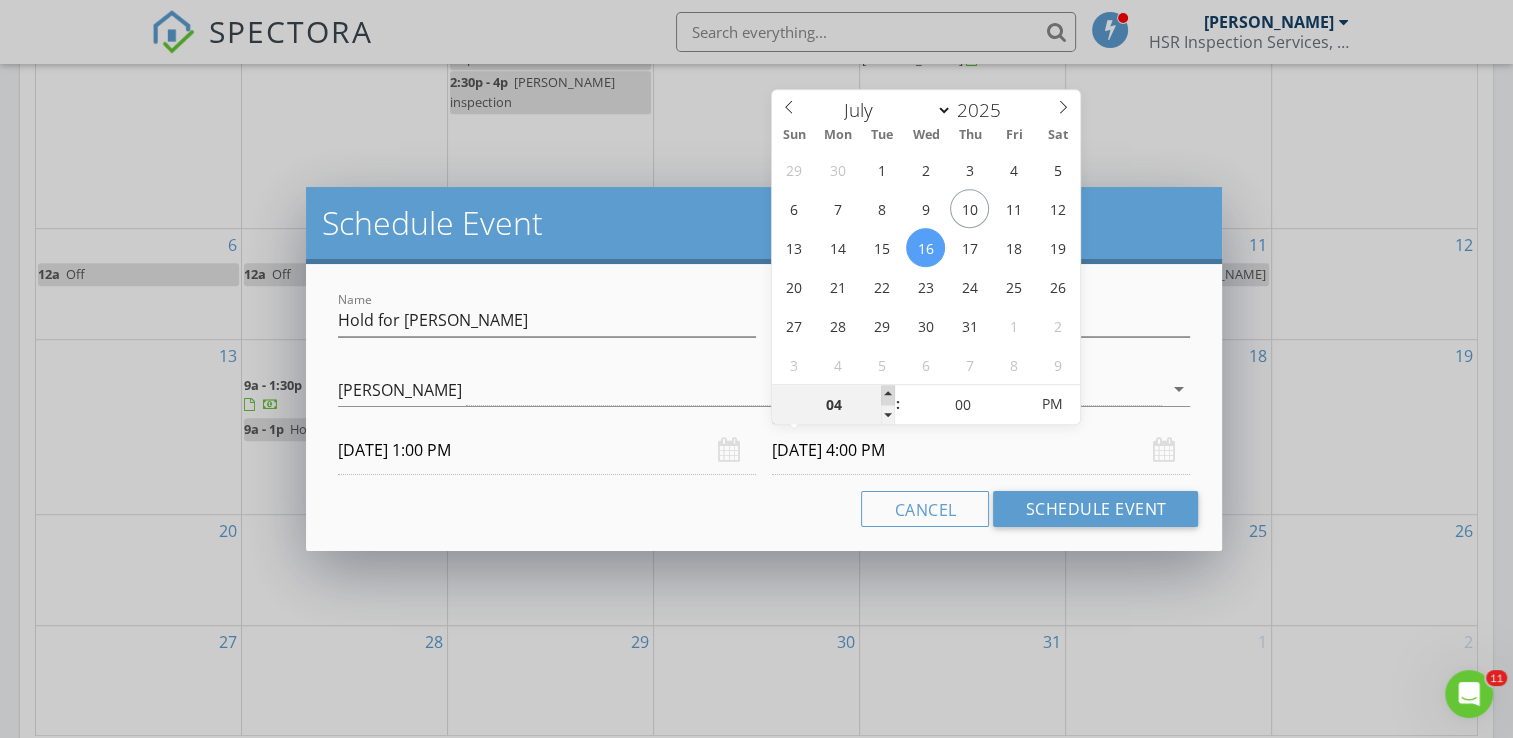 type on "05" 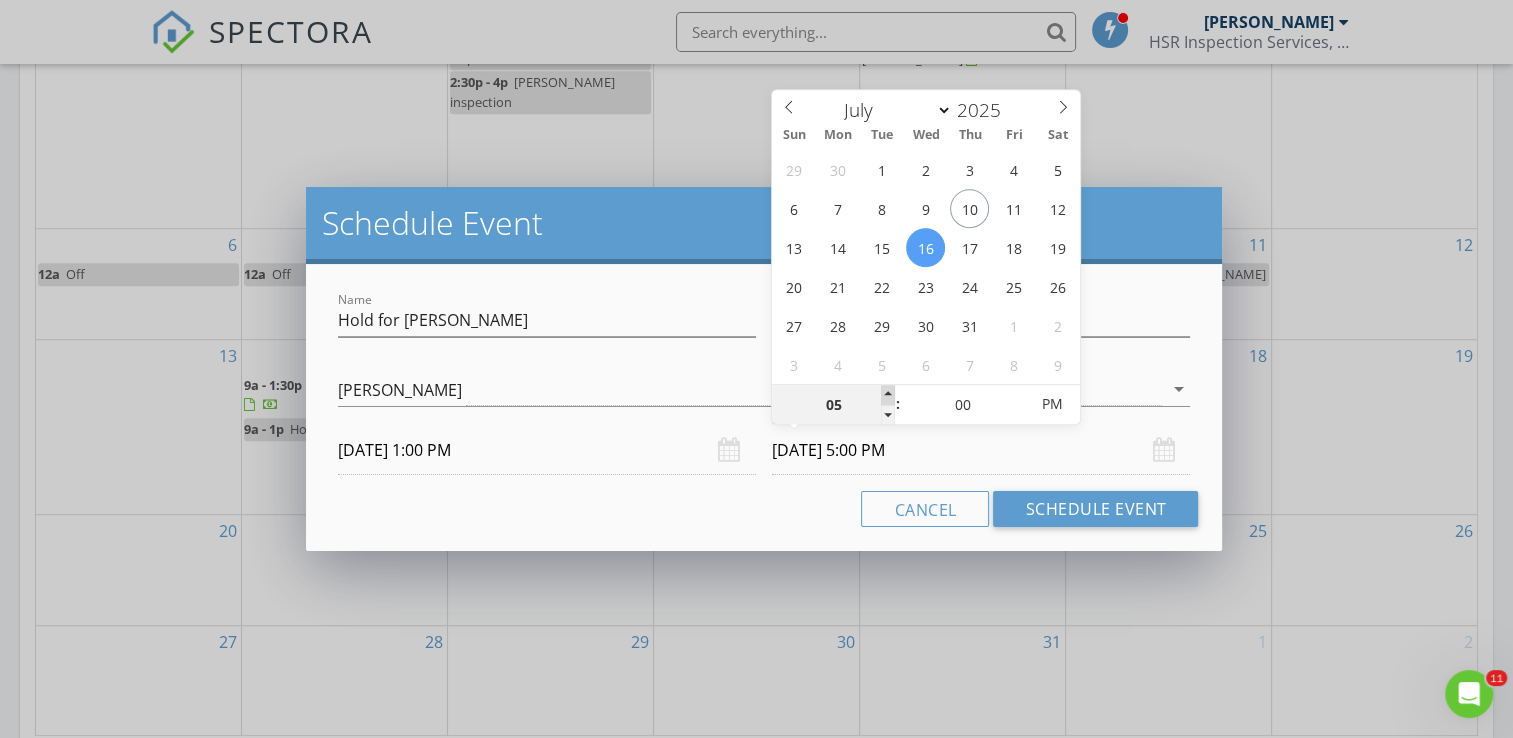 click at bounding box center [888, 395] 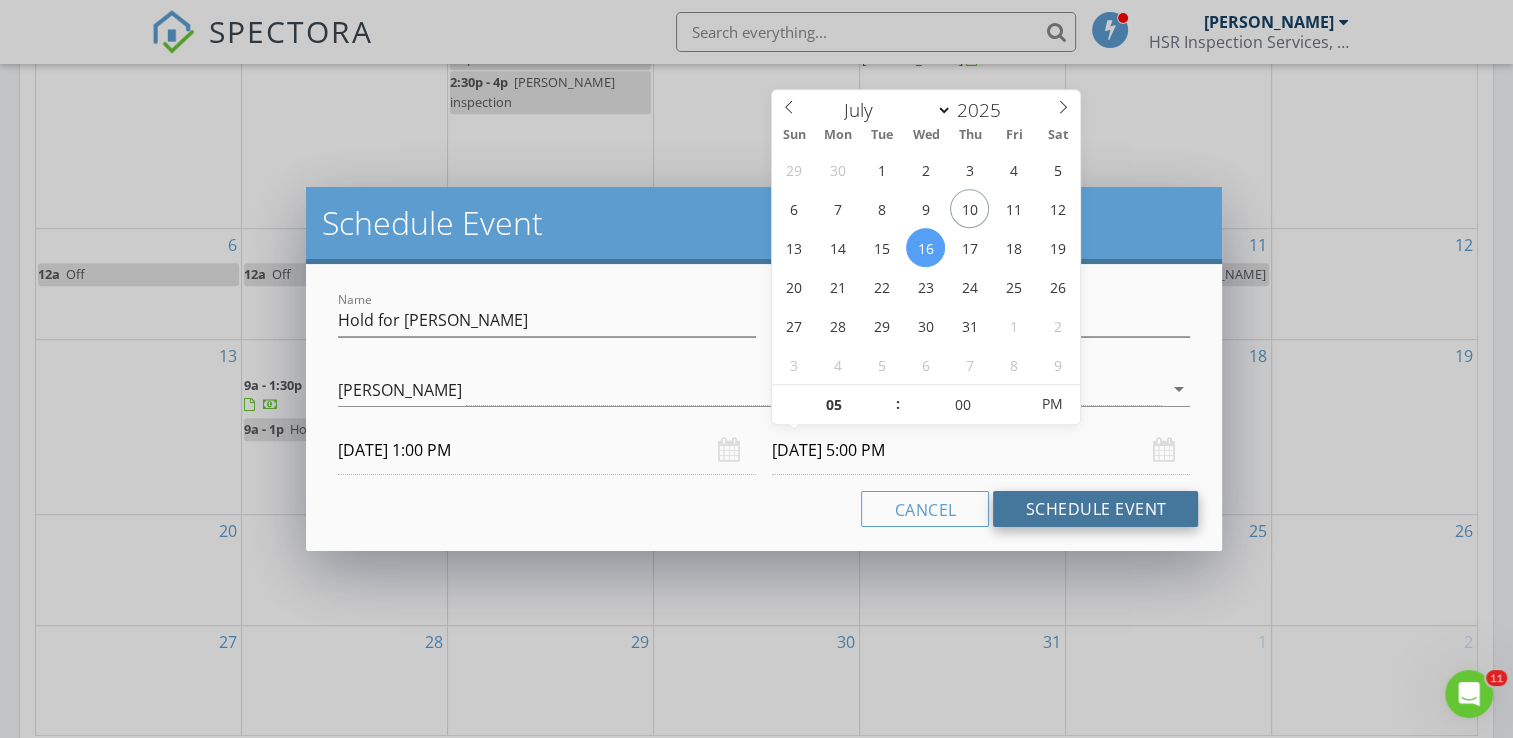 click on "Schedule Event" at bounding box center (1095, 509) 